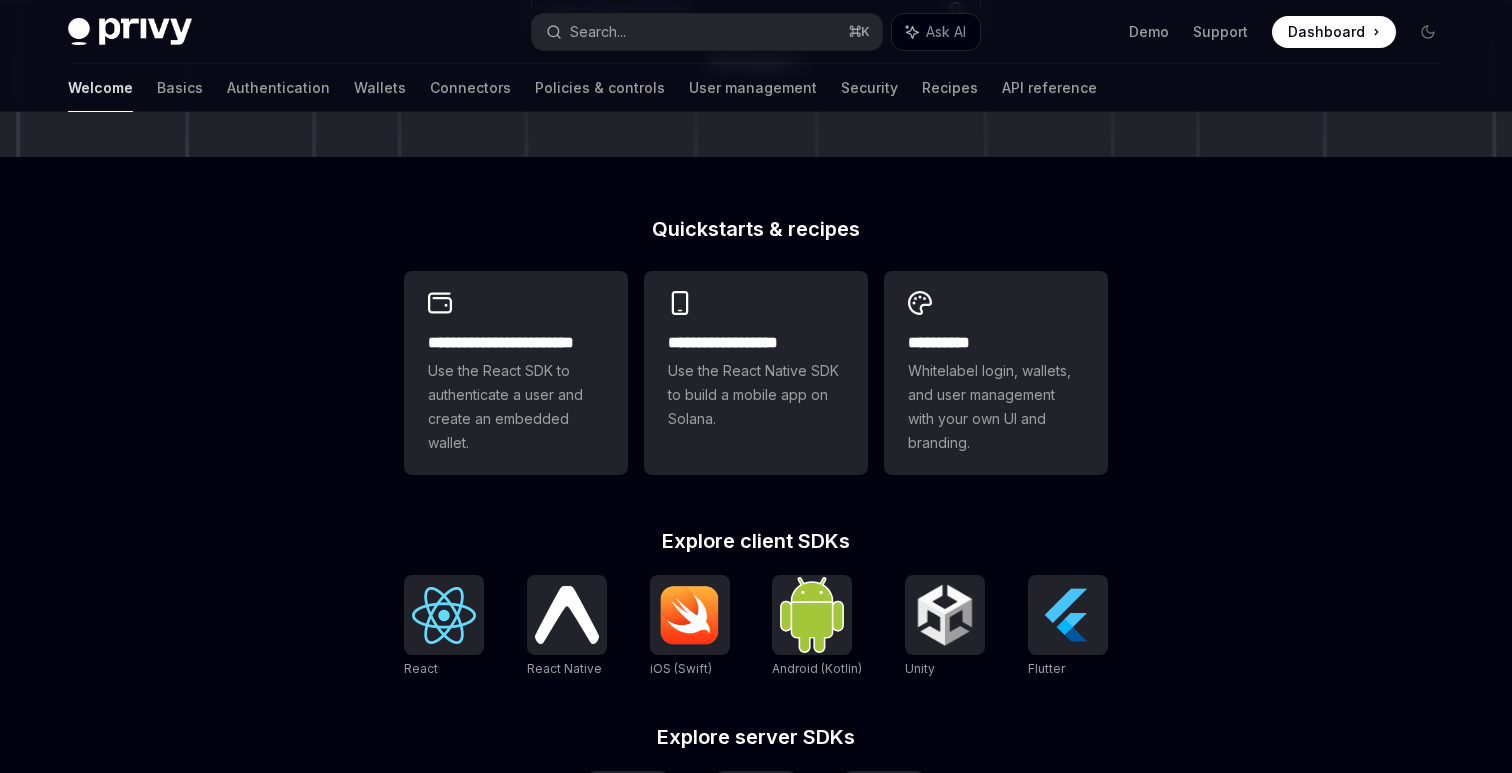 scroll, scrollTop: 420, scrollLeft: 0, axis: vertical 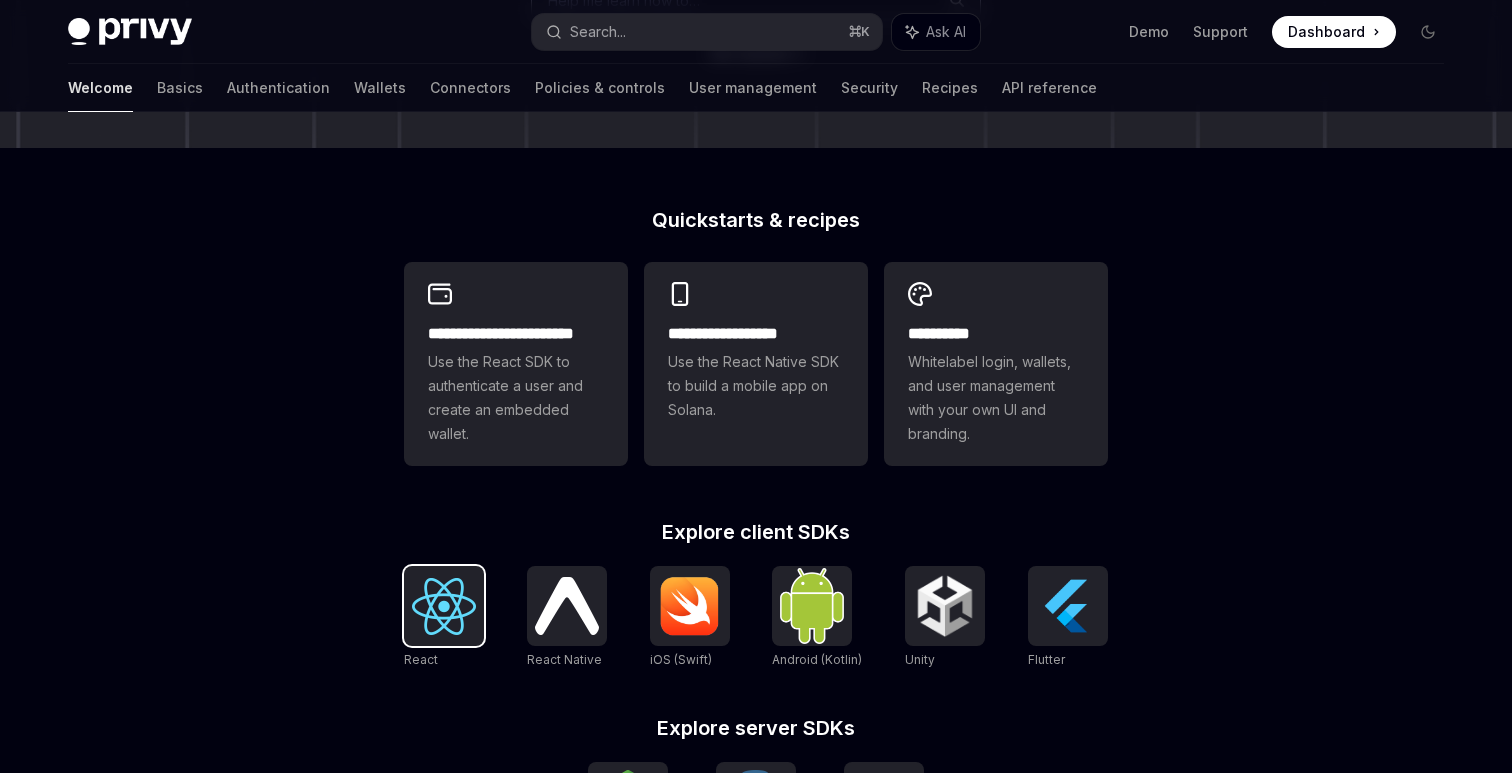 click at bounding box center (444, 606) 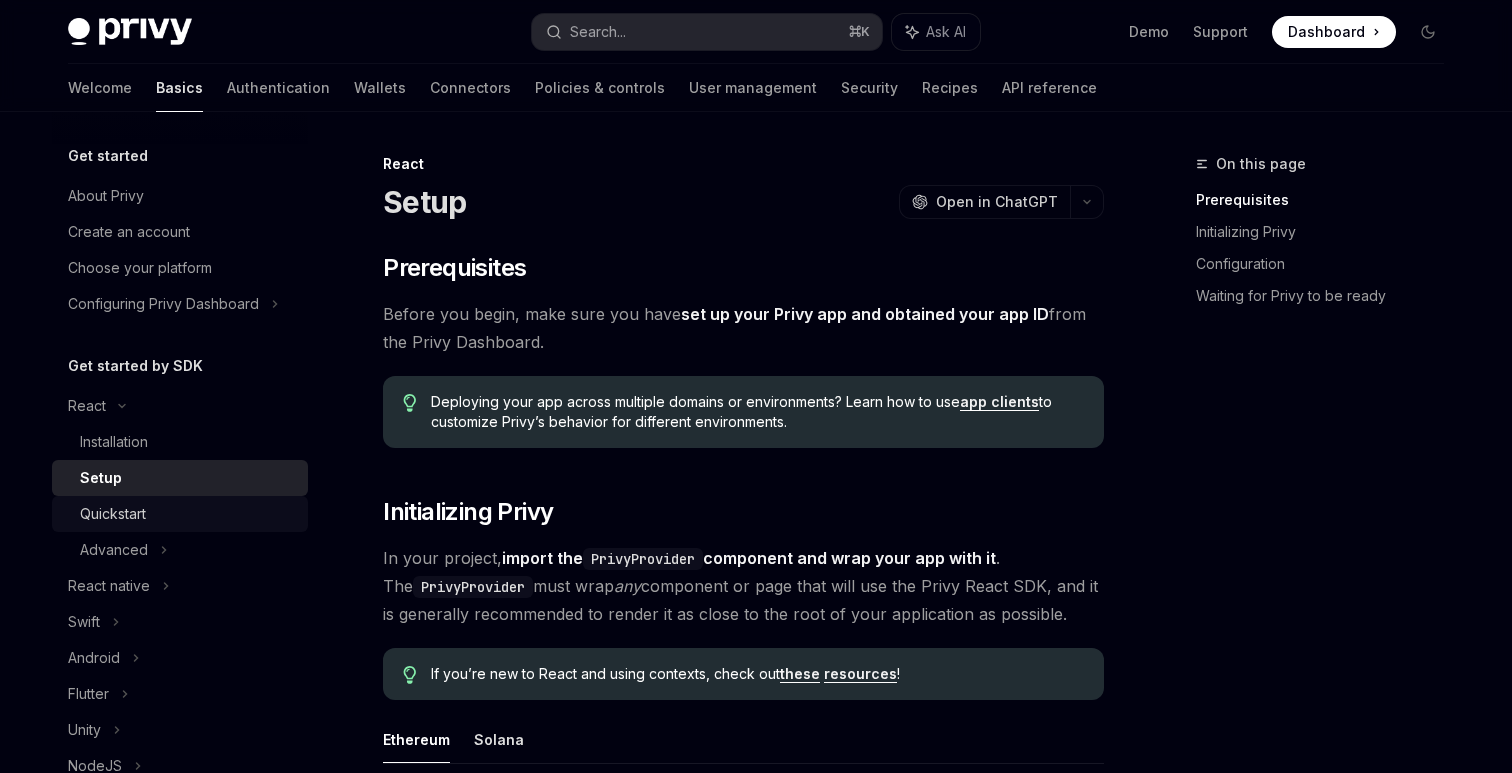 scroll, scrollTop: 0, scrollLeft: 0, axis: both 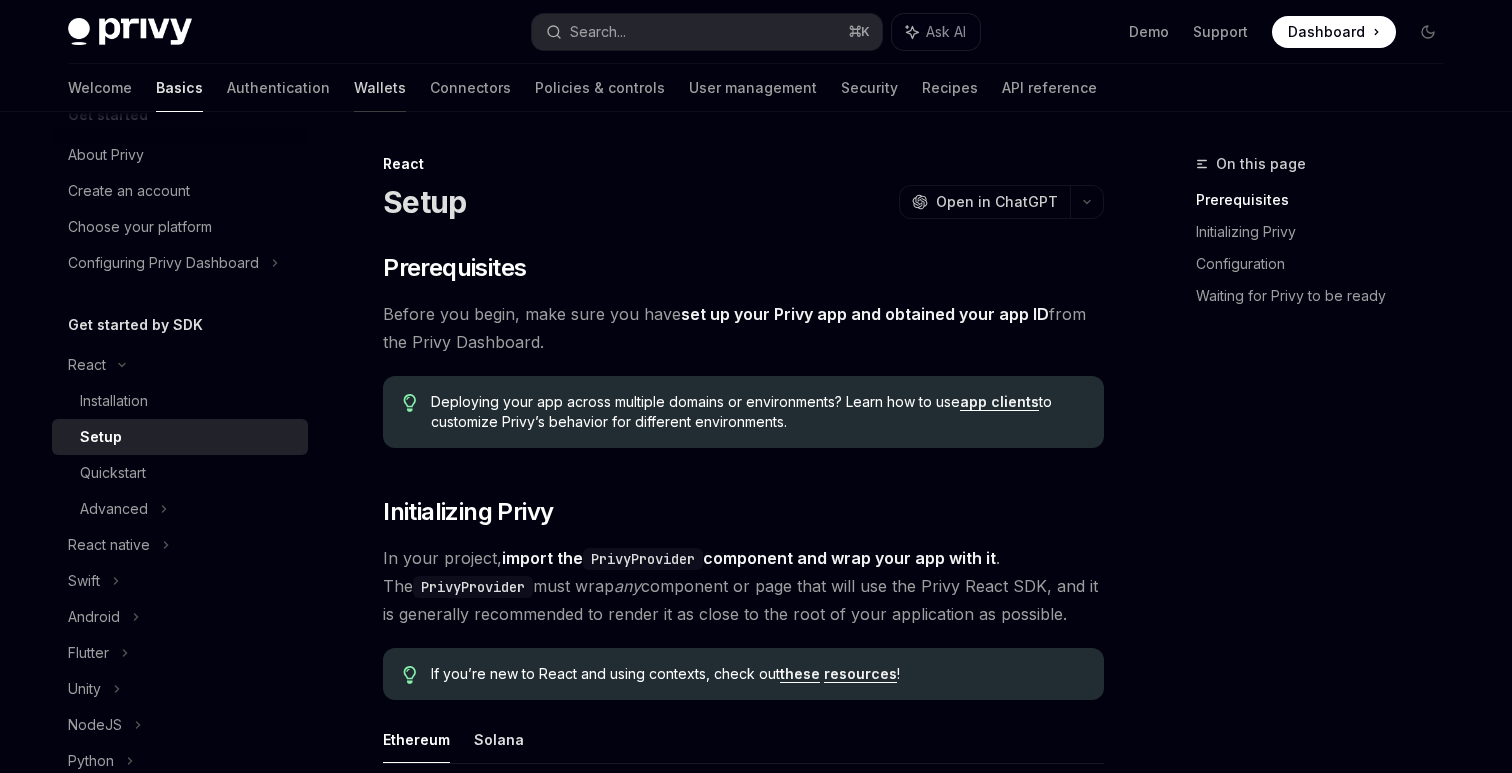 click on "Wallets" at bounding box center [380, 88] 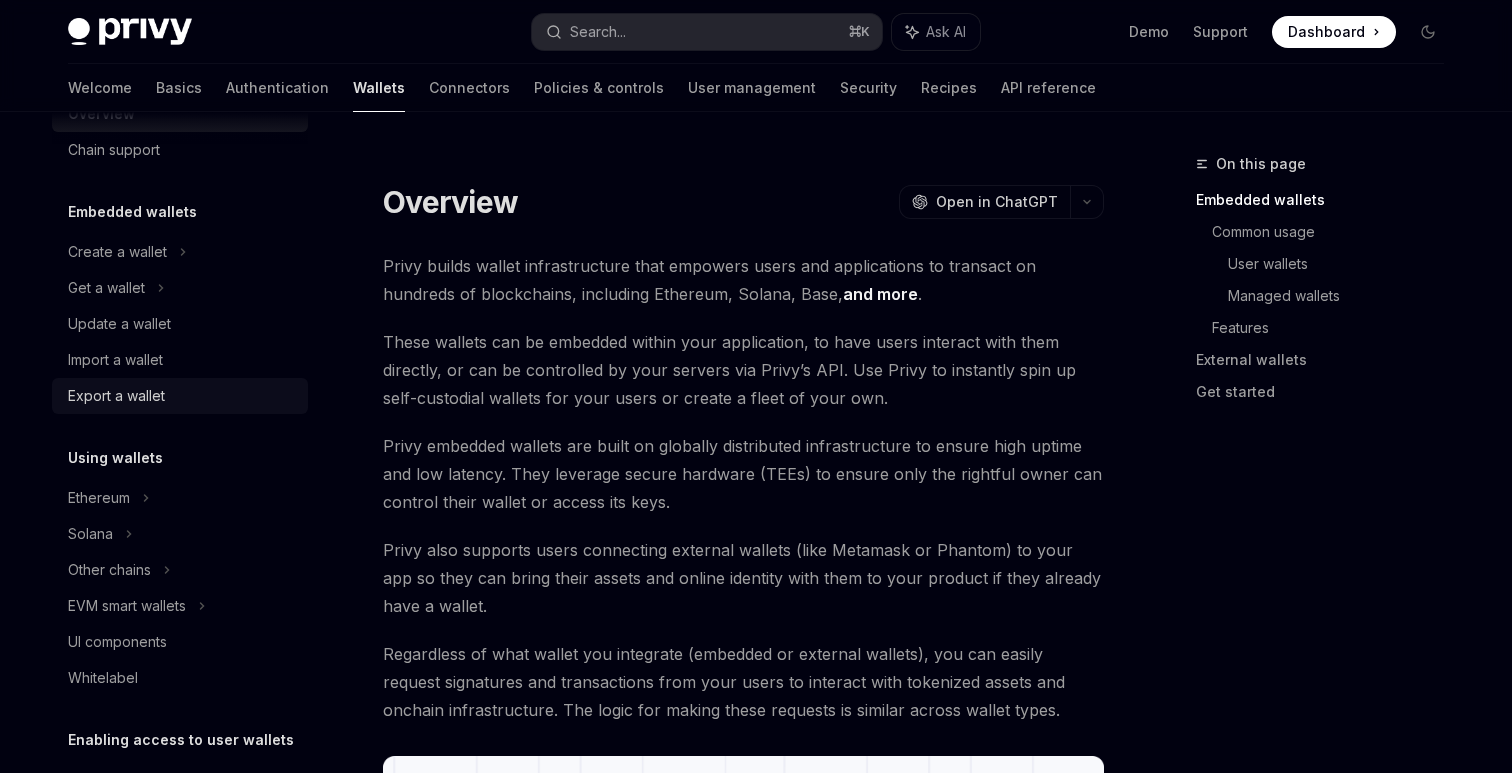 scroll, scrollTop: 64, scrollLeft: 0, axis: vertical 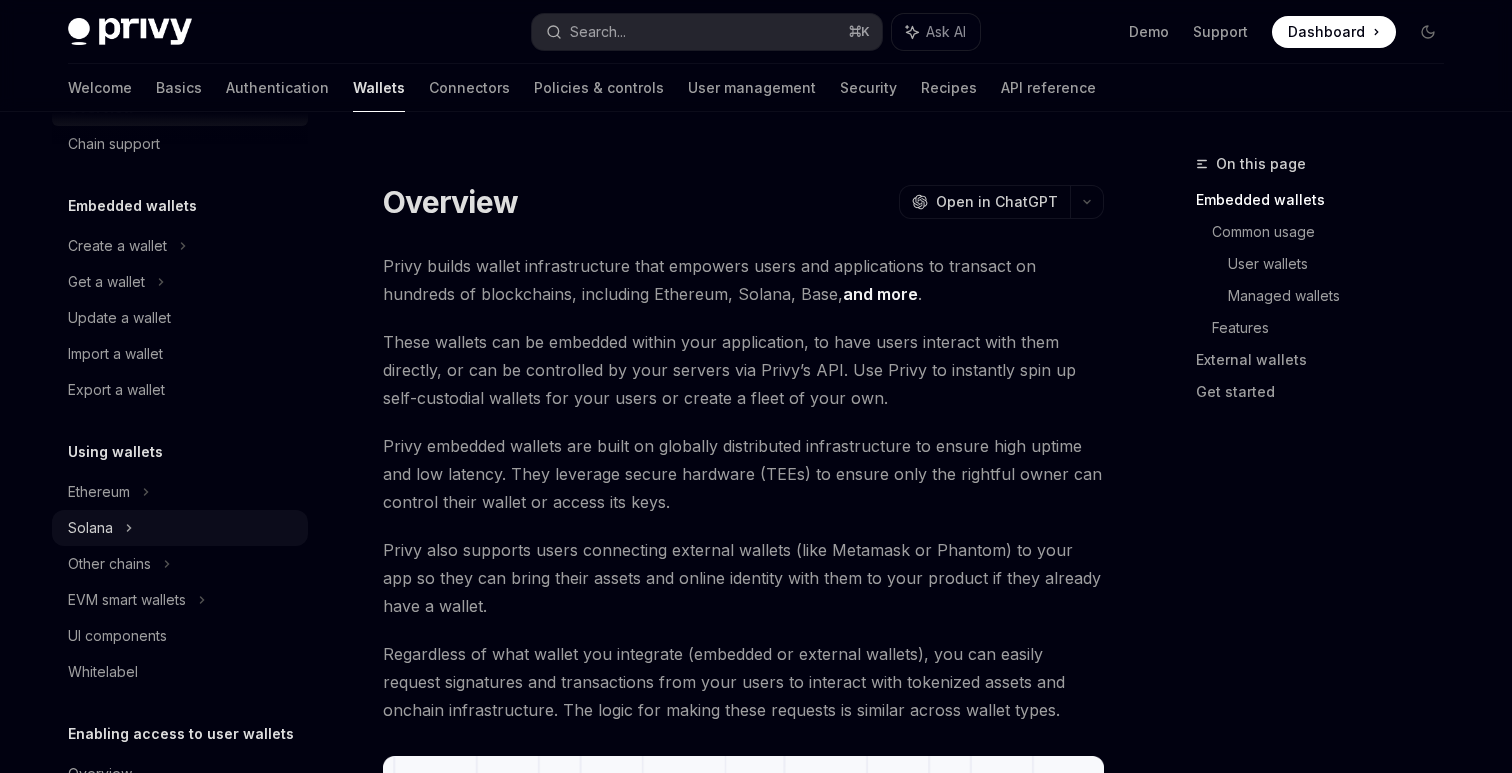 click on "Solana" at bounding box center (180, 282) 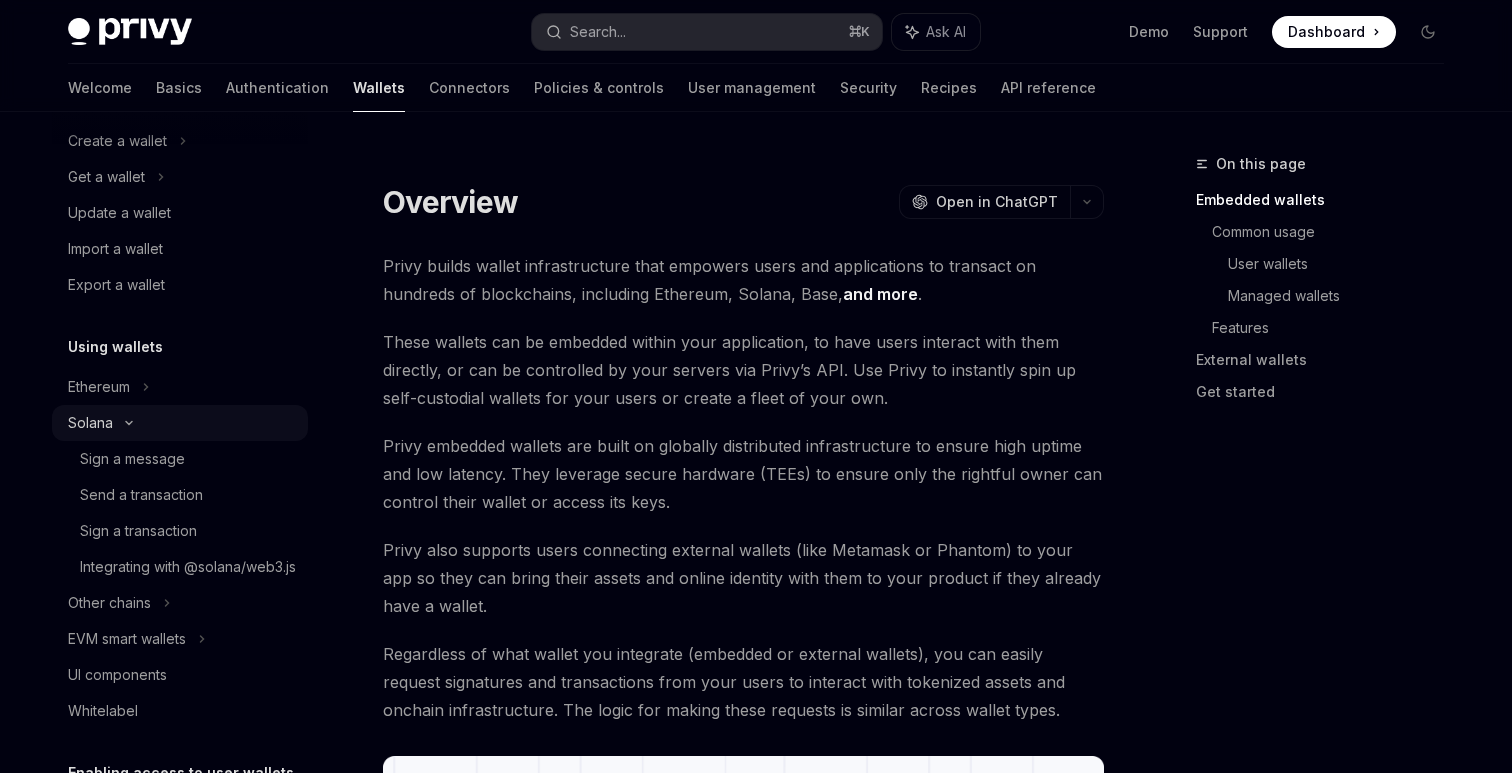 scroll, scrollTop: 184, scrollLeft: 0, axis: vertical 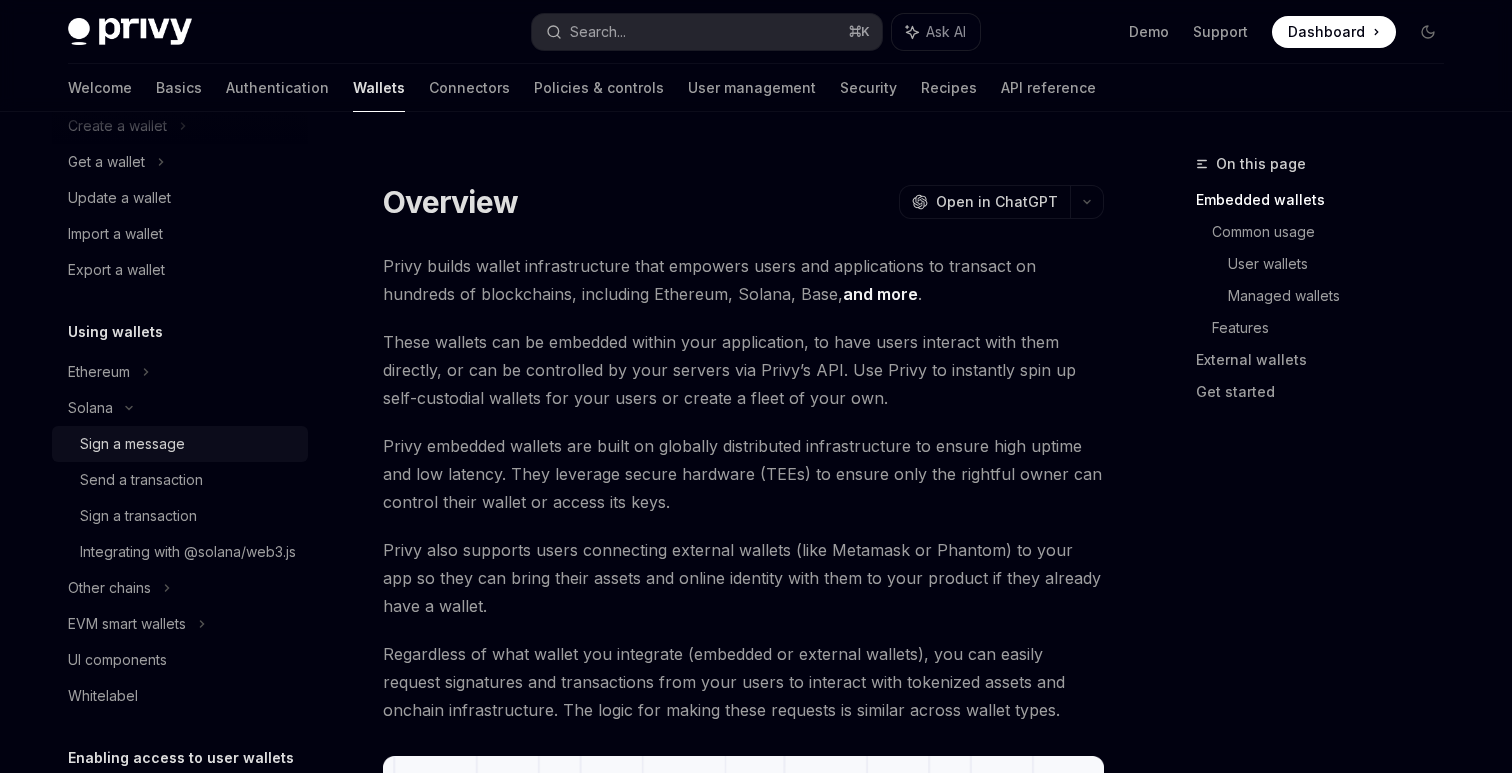 click on "Sign a message" at bounding box center [132, 444] 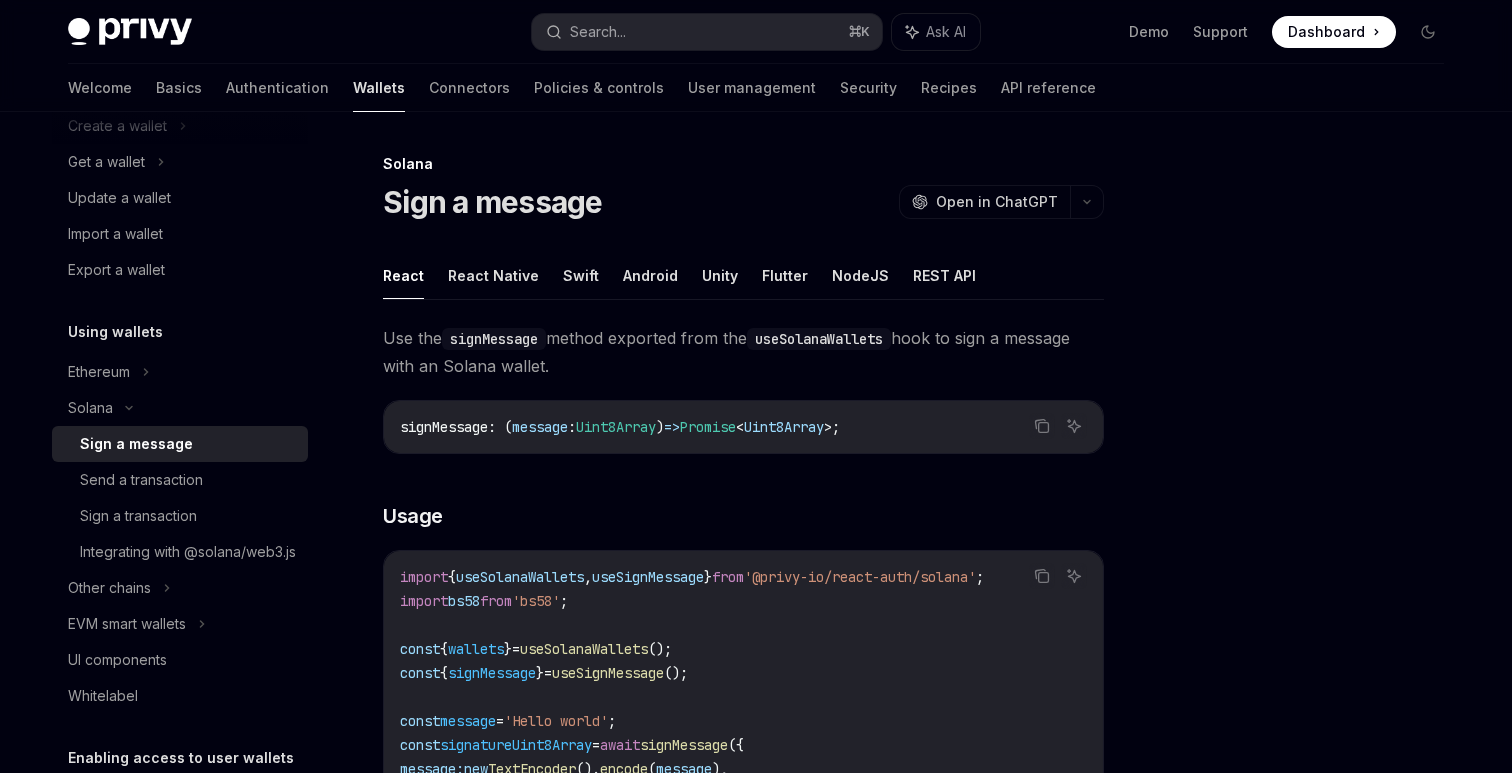 click on "Sign a message" at bounding box center [136, 444] 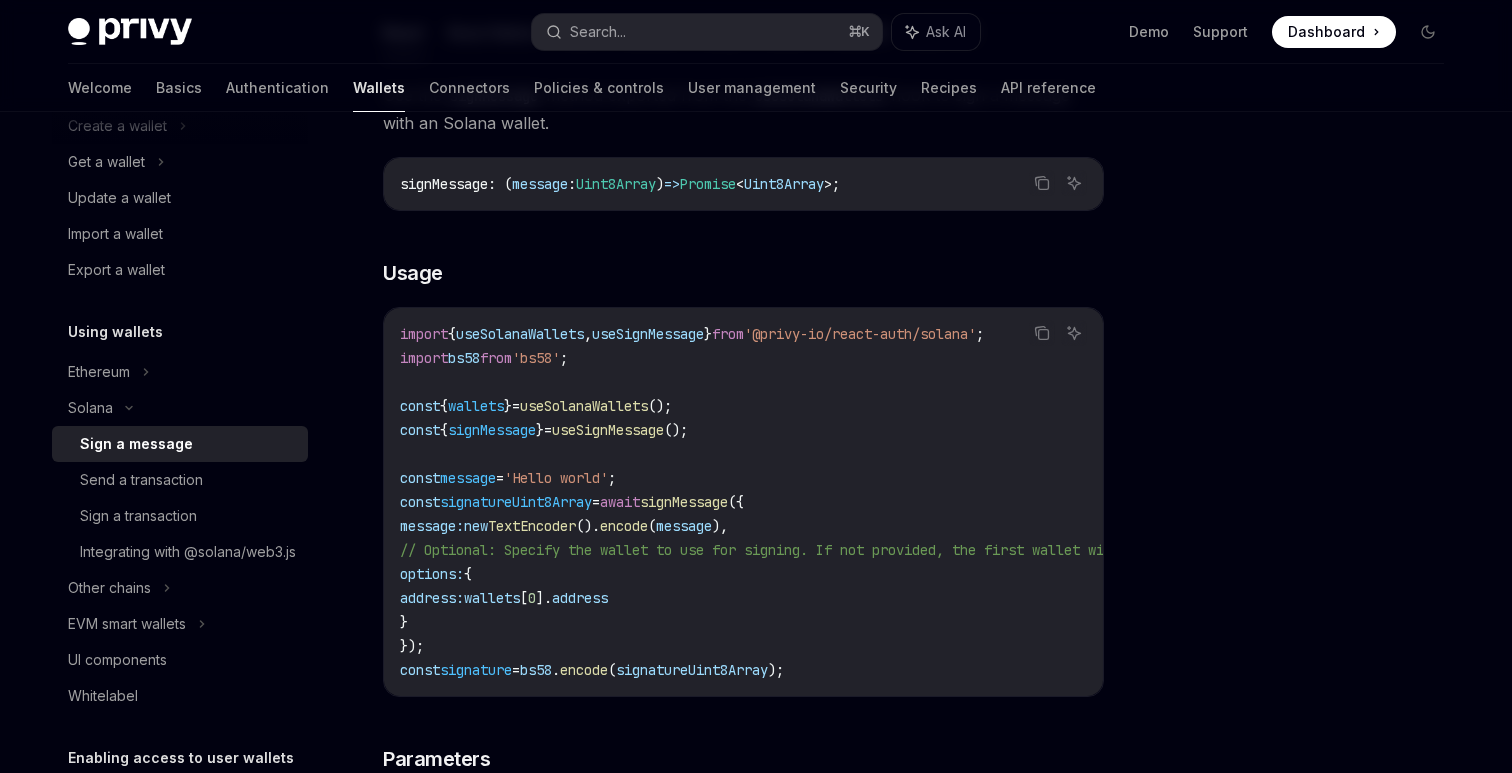 scroll, scrollTop: 247, scrollLeft: 0, axis: vertical 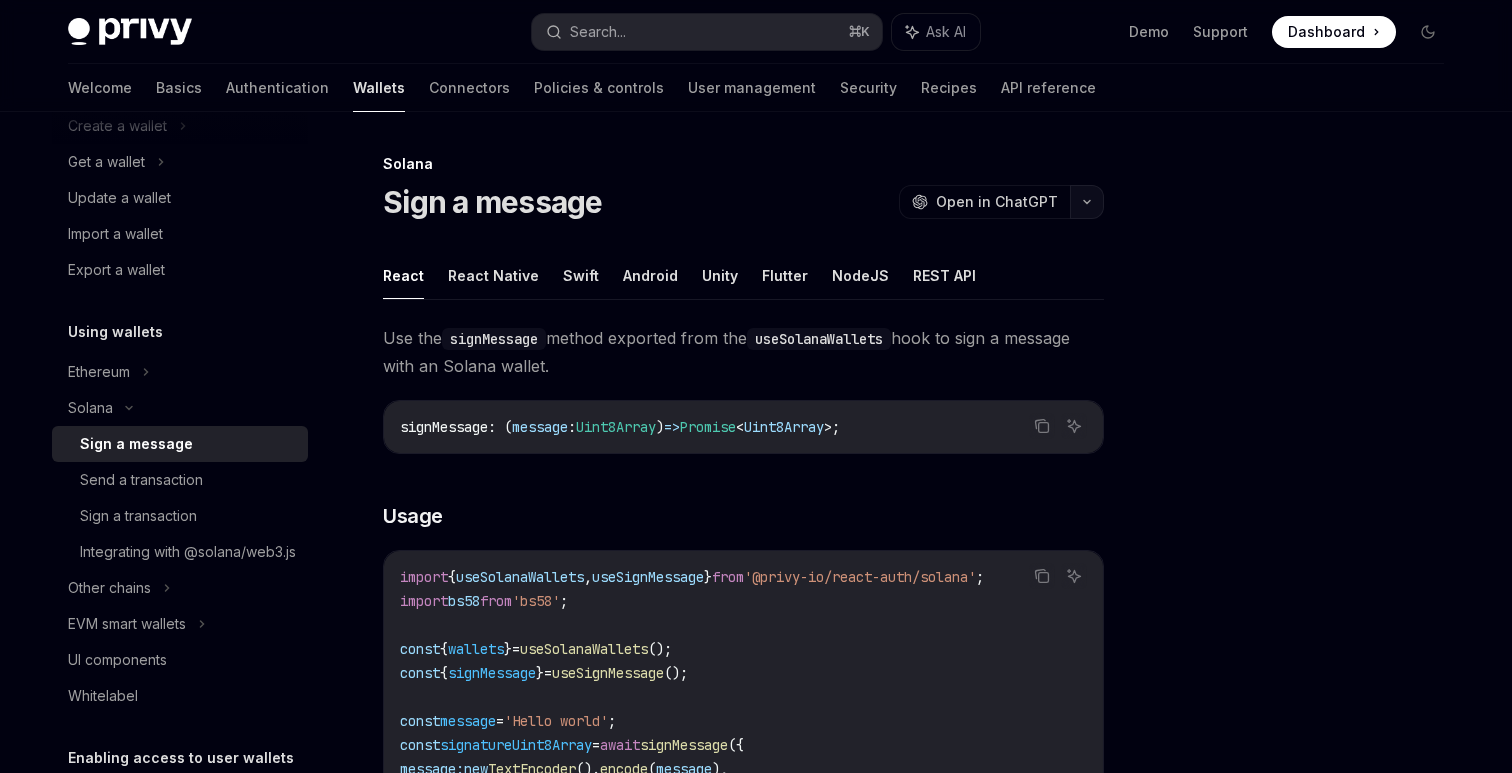 click 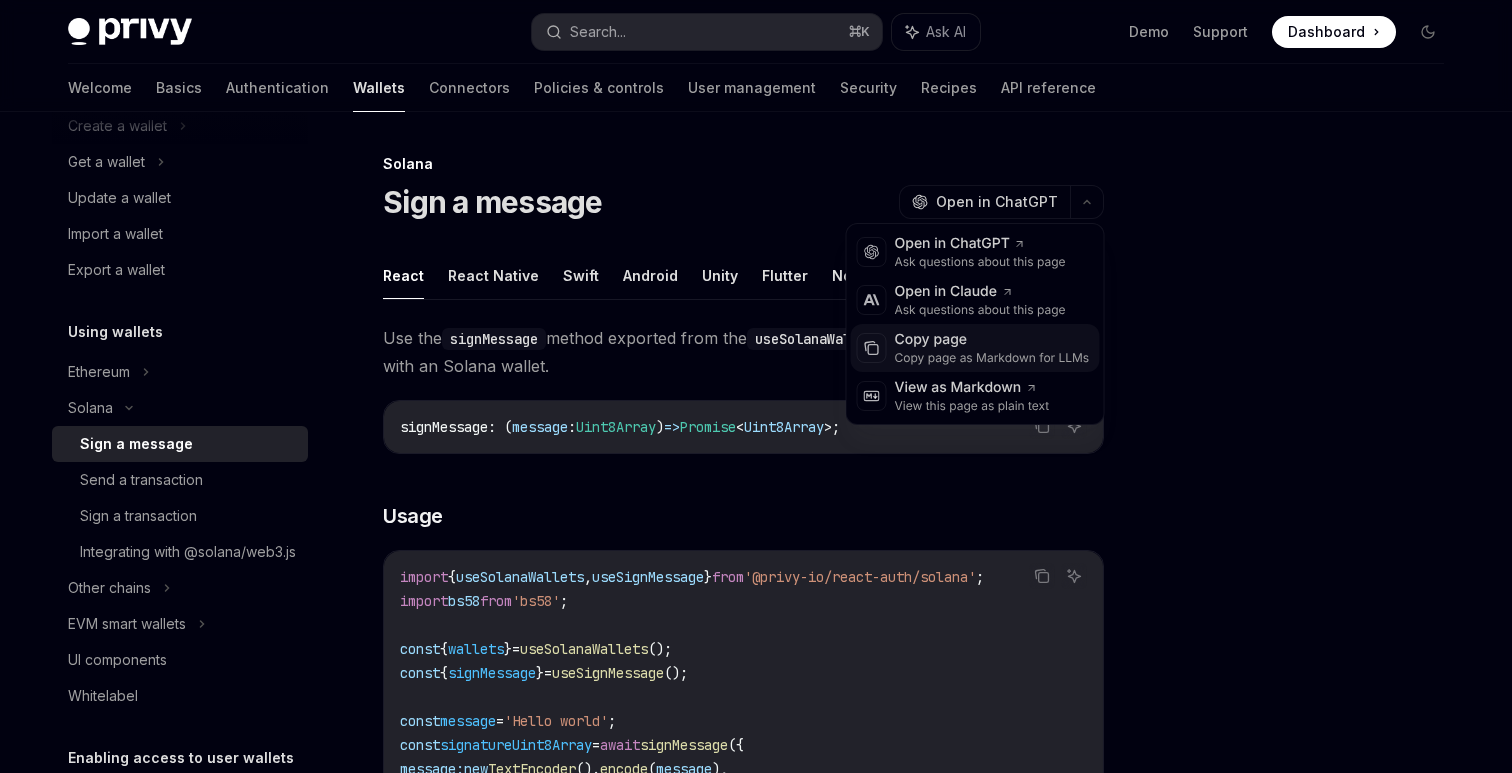 click on "Copy page" at bounding box center [992, 340] 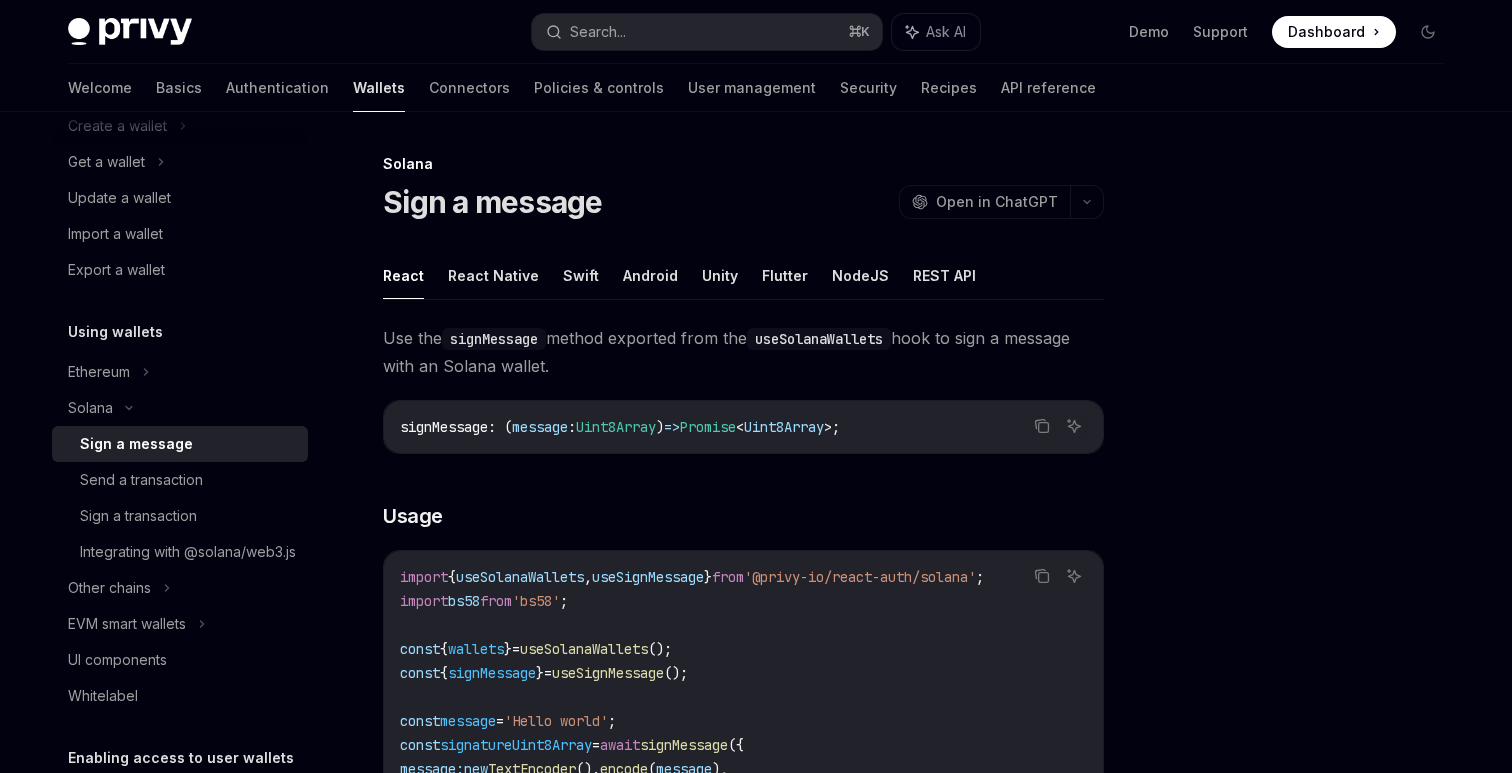 type 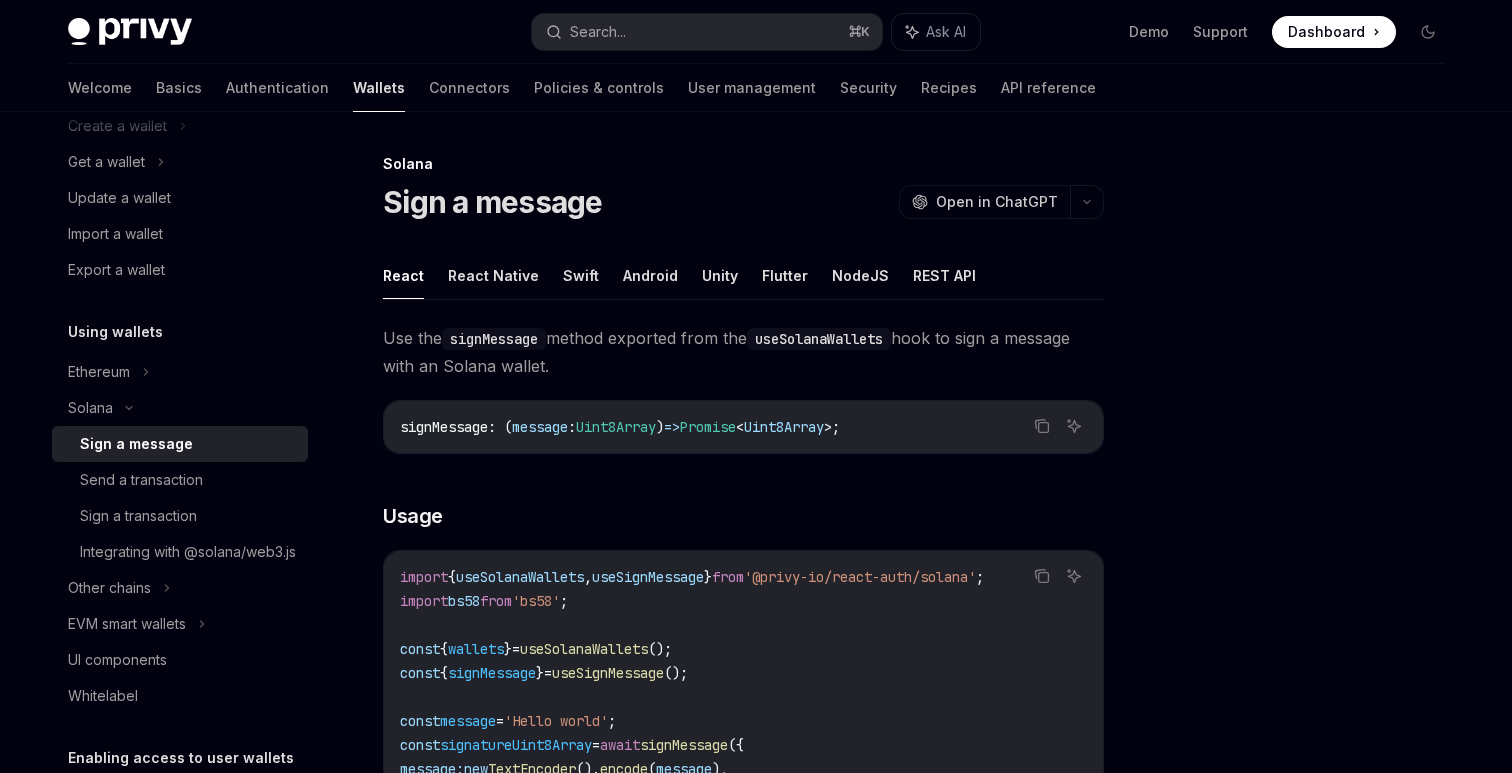 click on "Solana Sign a message OpenAI Open in ChatGPT OpenAI Open in ChatGPT   React   React Native   Swift   Android   Unity   Flutter   NodeJS   REST API Use the  signMessage  method exported from the  useSolanaWallets  hook to sign a message with an Solana wallet. Copy Ask AI signMessage : ( message :  Uint8Array )  =>  Promise < Uint8Array > ;
​ Usage Copy Ask AI import  { useSolanaWallets ,  useSignMessage }  from  '@privy-io/react-auth/solana' ;
import  bs58  from  'bs58' ;
const  { wallets }  =  useSolanaWallets ();
const  { signMessage }  =  useSignMessage ();
const  message  =  'Hello world' ;
const  signatureUint8Array  =  await  signMessage ({
message:  new  TextEncoder (). encode ( message ),
// Optional: Specify the wallet to use for signing. If not provided, the first wallet will be used.
options:  {
address:  wallets [ 0 ]. address
}
});
const  signature  =  bs58 . encode ( signatureUint8Array );
​ Parameters ​ message string required ​ Response ​" at bounding box center [556, 882] 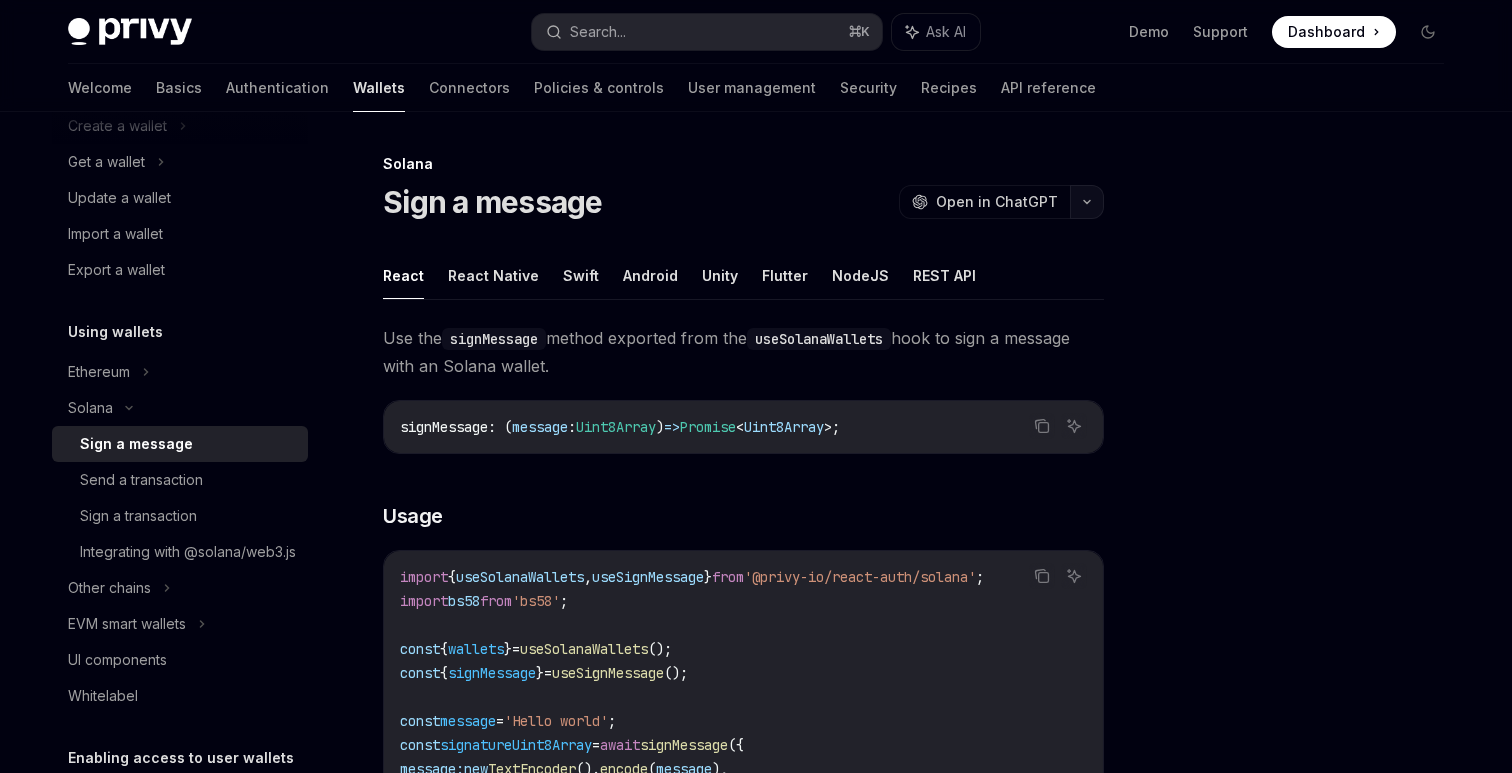 click 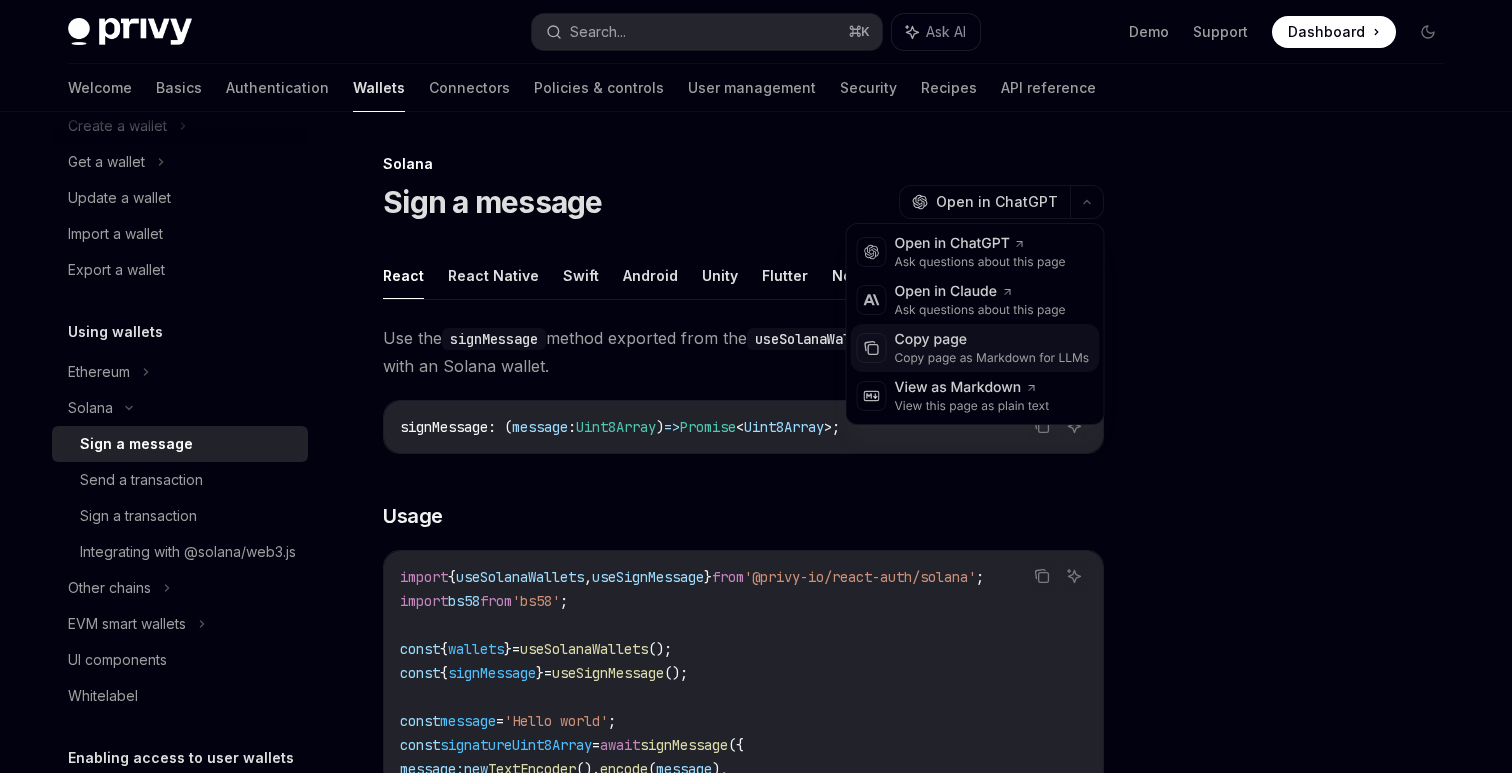 click on "Copy page as Markdown for LLMs" at bounding box center [992, 358] 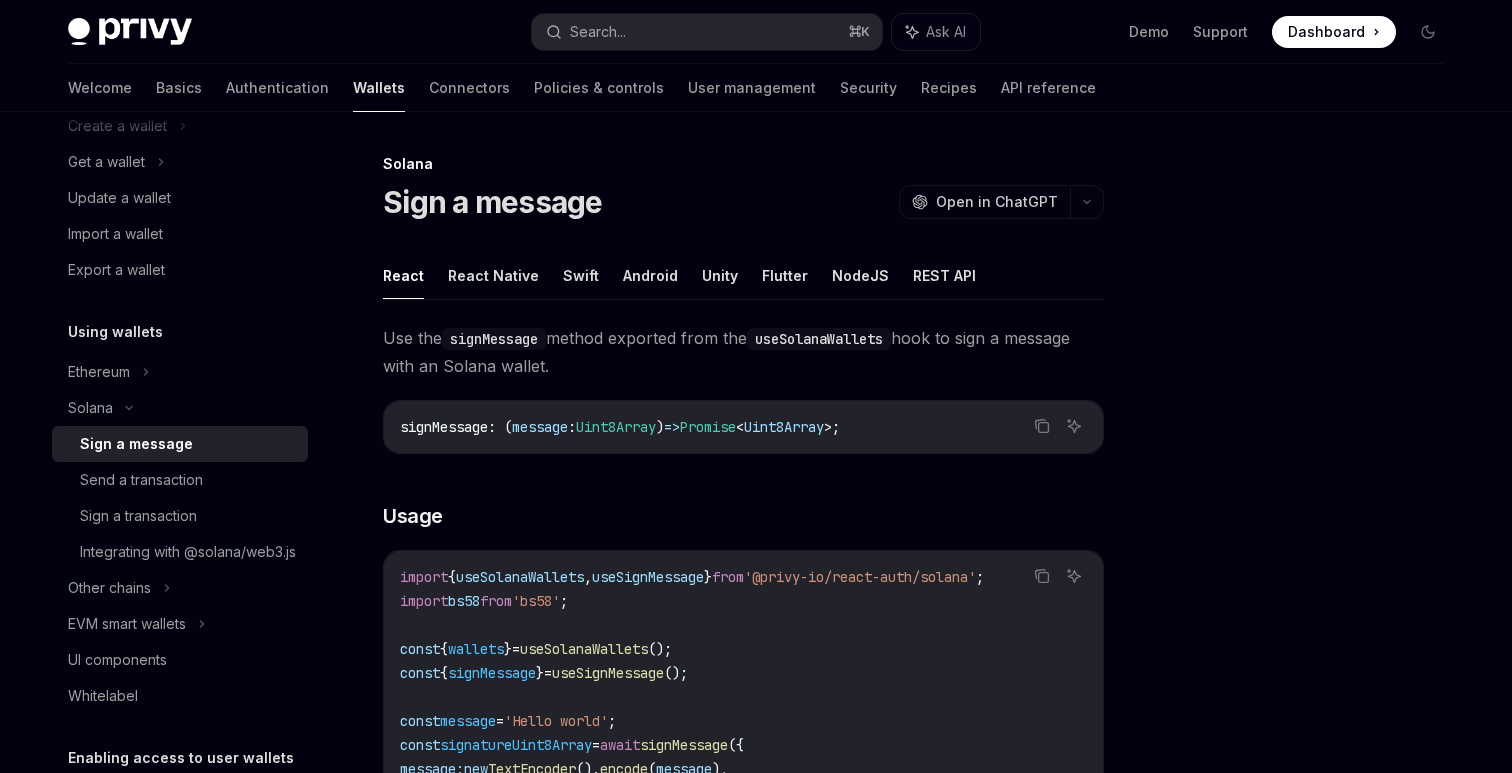 click on "Sign a message" at bounding box center [493, 202] 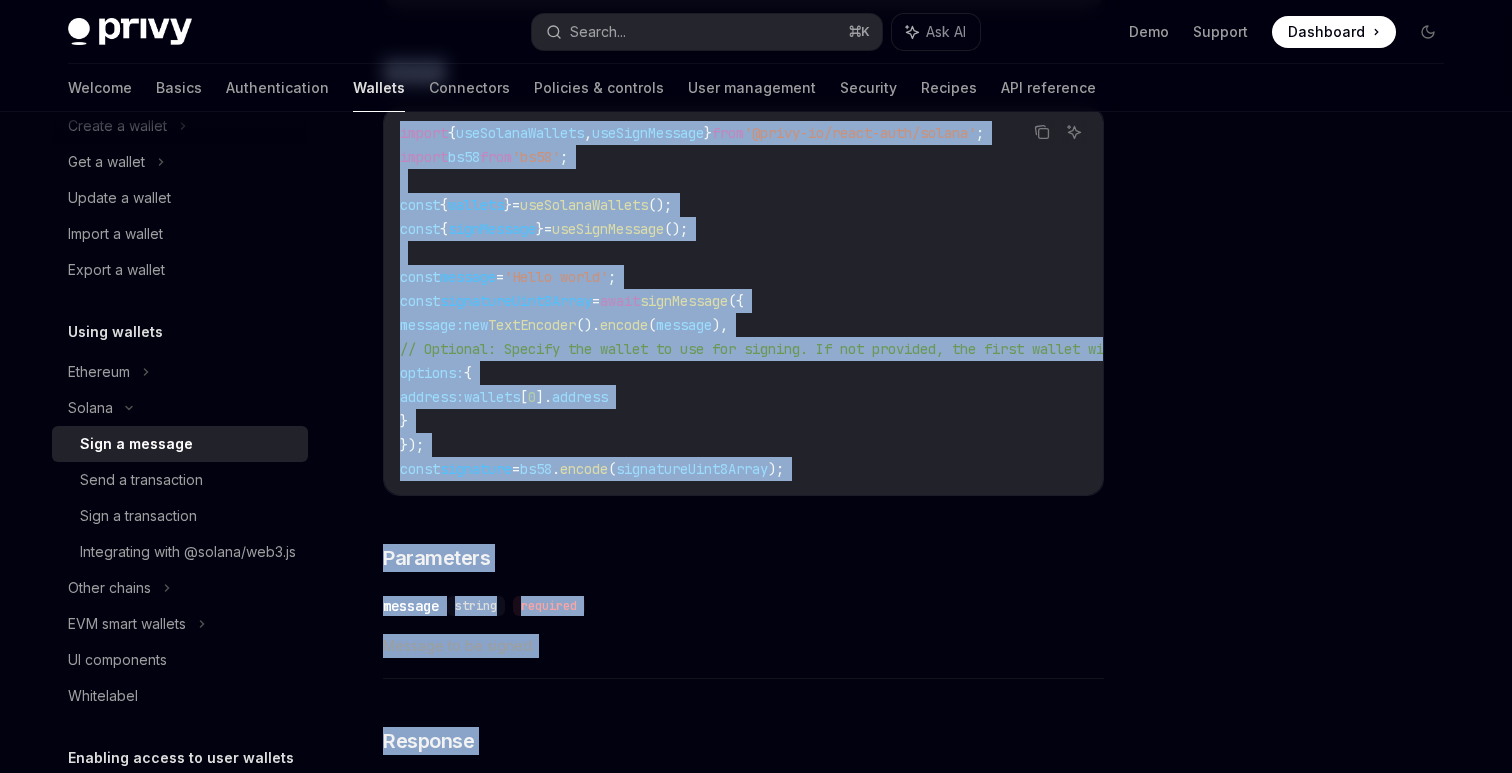 scroll, scrollTop: 848, scrollLeft: 0, axis: vertical 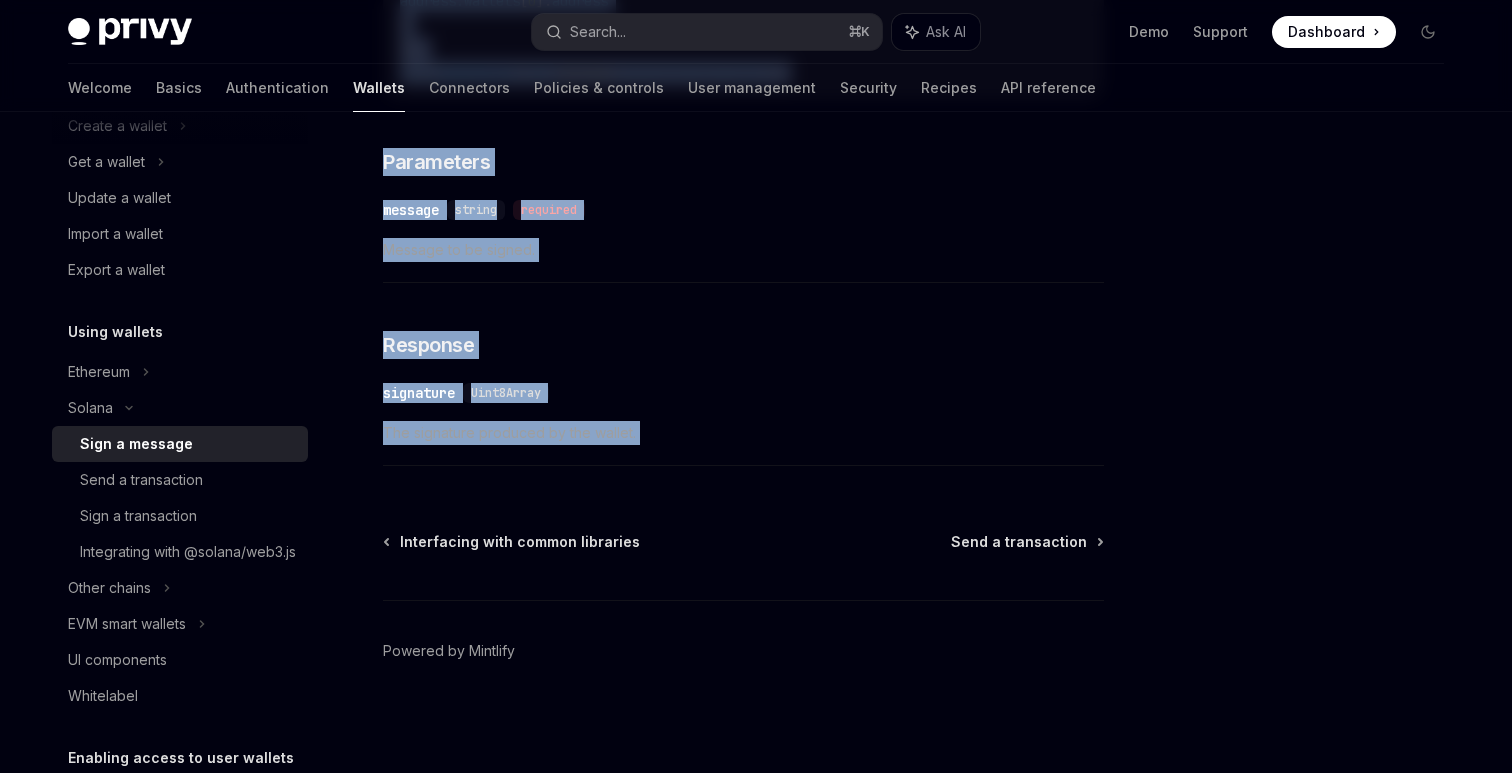 drag, startPoint x: 404, startPoint y: 202, endPoint x: 689, endPoint y: 427, distance: 363.11154 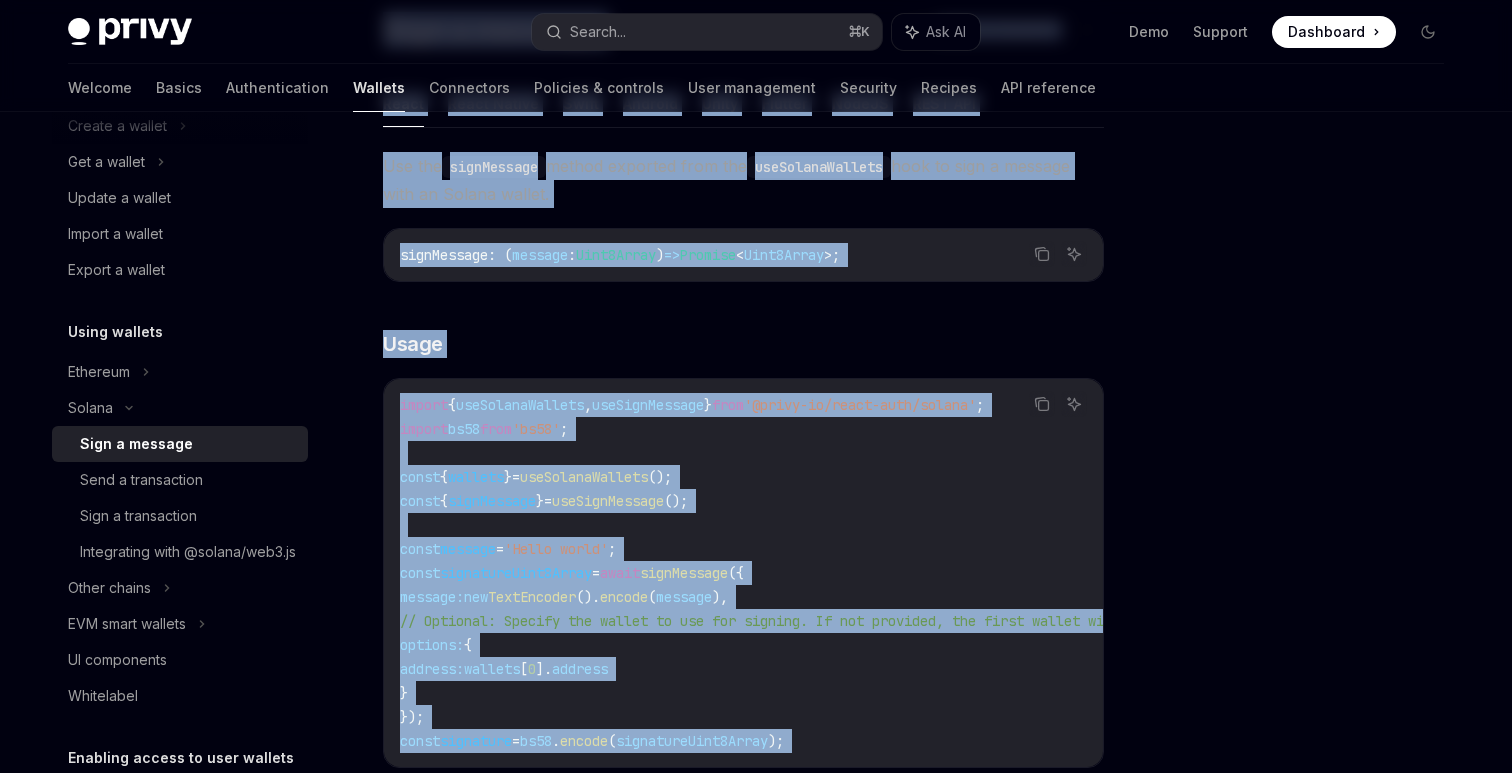 scroll, scrollTop: 0, scrollLeft: 0, axis: both 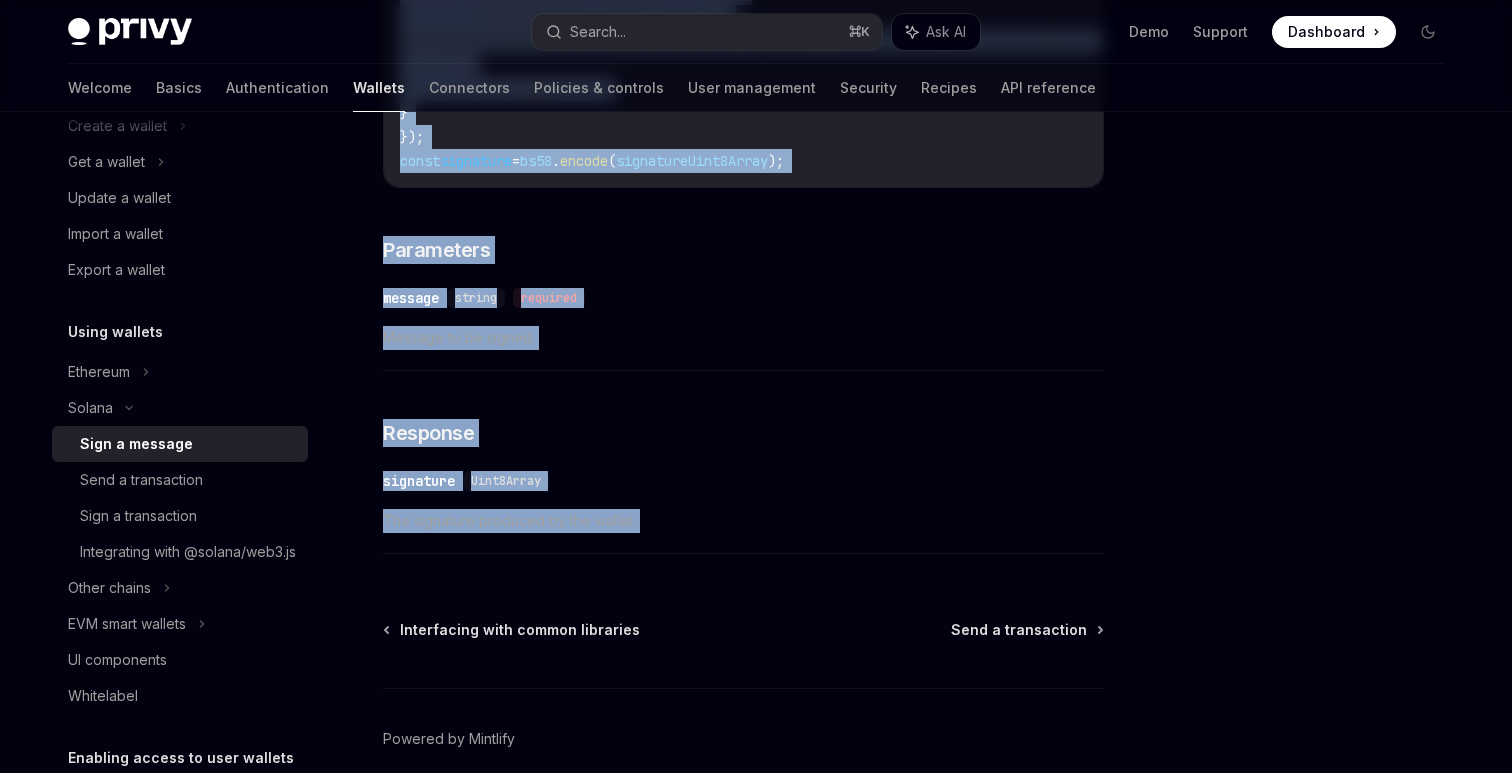 copy on "Lore i dolorsi AmetCO Adip el SeddOEI TempOR Inci ut LaboREE   Dolor   Magna Aliqua   Enima   Minimve   Quisn   Exercit   UllaMC   LABO NIS Ali exe  commOdocons  duisau irureinr volu vel  essEcilluMfugiat  null pa exce s occaeca cupi no Proide suntcu. Quio Des MO animIdestla : ( perspic :  Unde9Omnis )  =>  Istenat < Erro8Volup > ;
​ Accus Dolo Lau TO remape  { eaqUeipsaQuaeabi ,  invEntoReverit }  quas  '@archi-be/vitae-dict/explic' ;
nemoen  ip98  quia  'vo54' ;
asper  { autodit }  =  fugItconsEquuntu ();
magni  { doloReseosr }  =  seqUineSciuntn ();
porro  quisqua  =  'Dolor adipi' ;
numqu  eiusmoditEmpo7Incid  =  magna  quaeRatetia ({
minusso:  nob  EligEndiopt (). cumque ( nihilim ),
// Quoplace: Facerep ass repell te aut qui officii. De rer necessit, sae eveni volupt repu re itaq.
earumhi:  {
tenetur:  sapient [ 8 ]. delectu
}
});
reici  voluptati  =  ma49 . aliasp ( doloribusAspe4Repel );
​ Minimnostr ​ exercit ullamc suscipit Laborio al co conseq. ​ Quidmaxi ..." 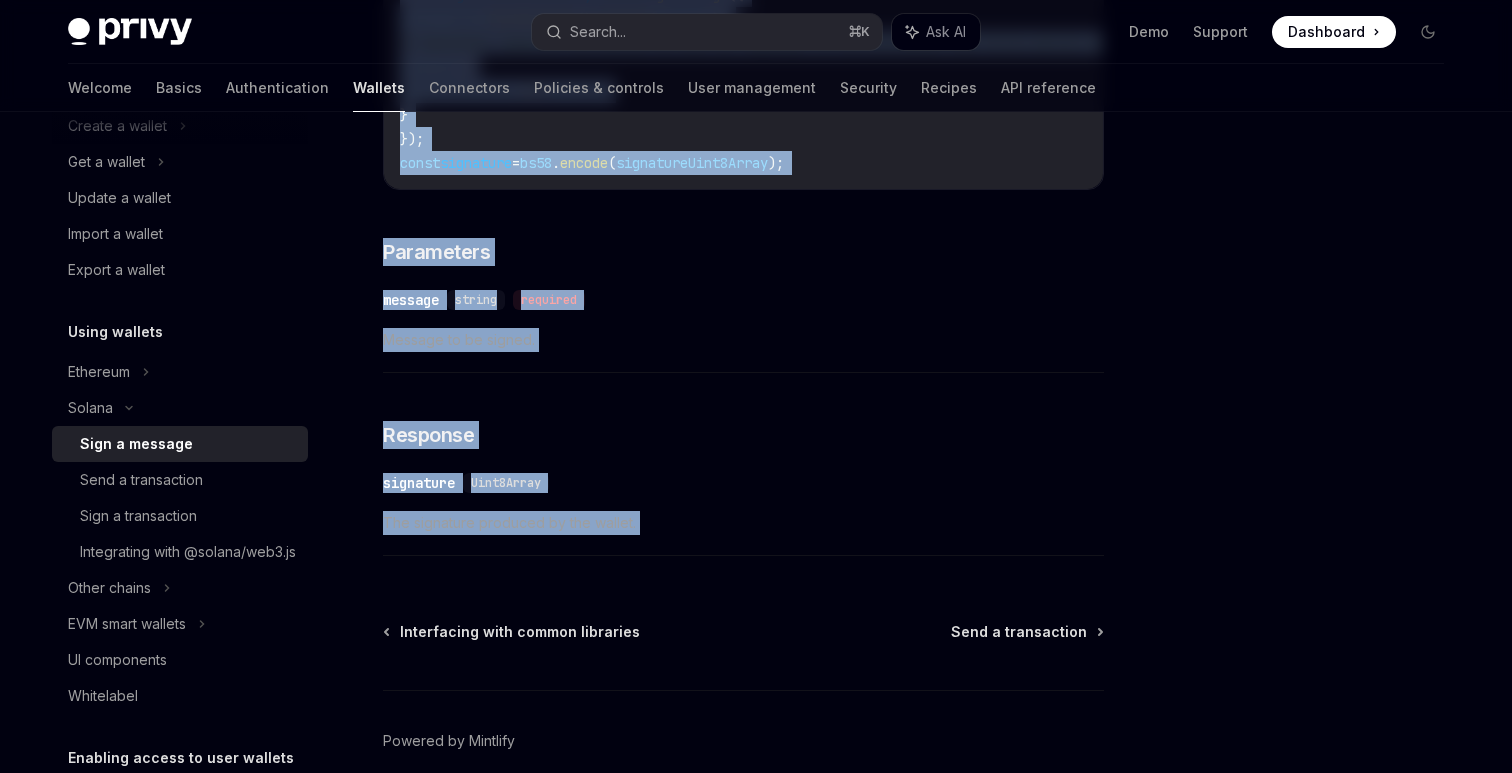 scroll, scrollTop: 749, scrollLeft: 0, axis: vertical 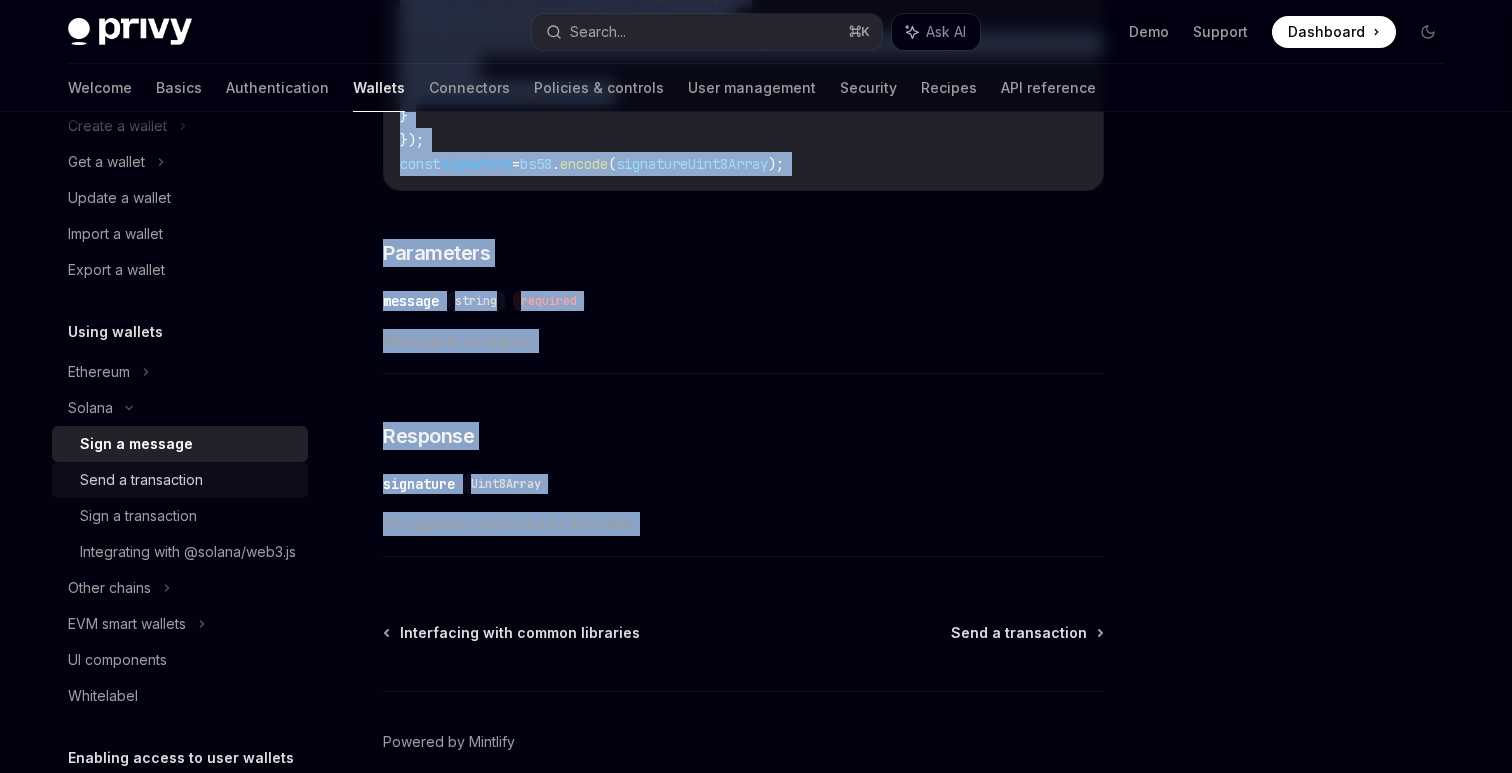 click on "Send a transaction" at bounding box center [141, 480] 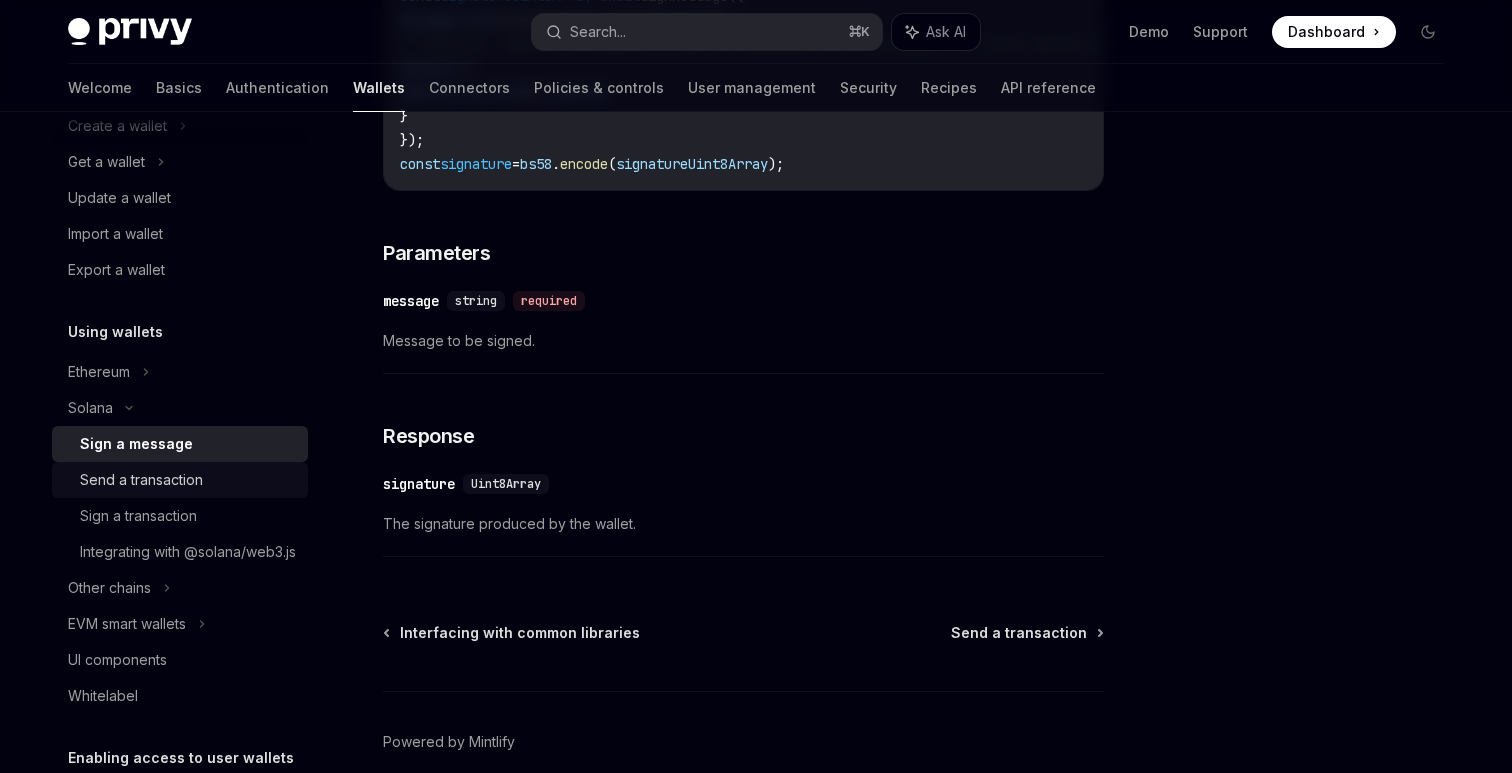 scroll, scrollTop: 0, scrollLeft: 0, axis: both 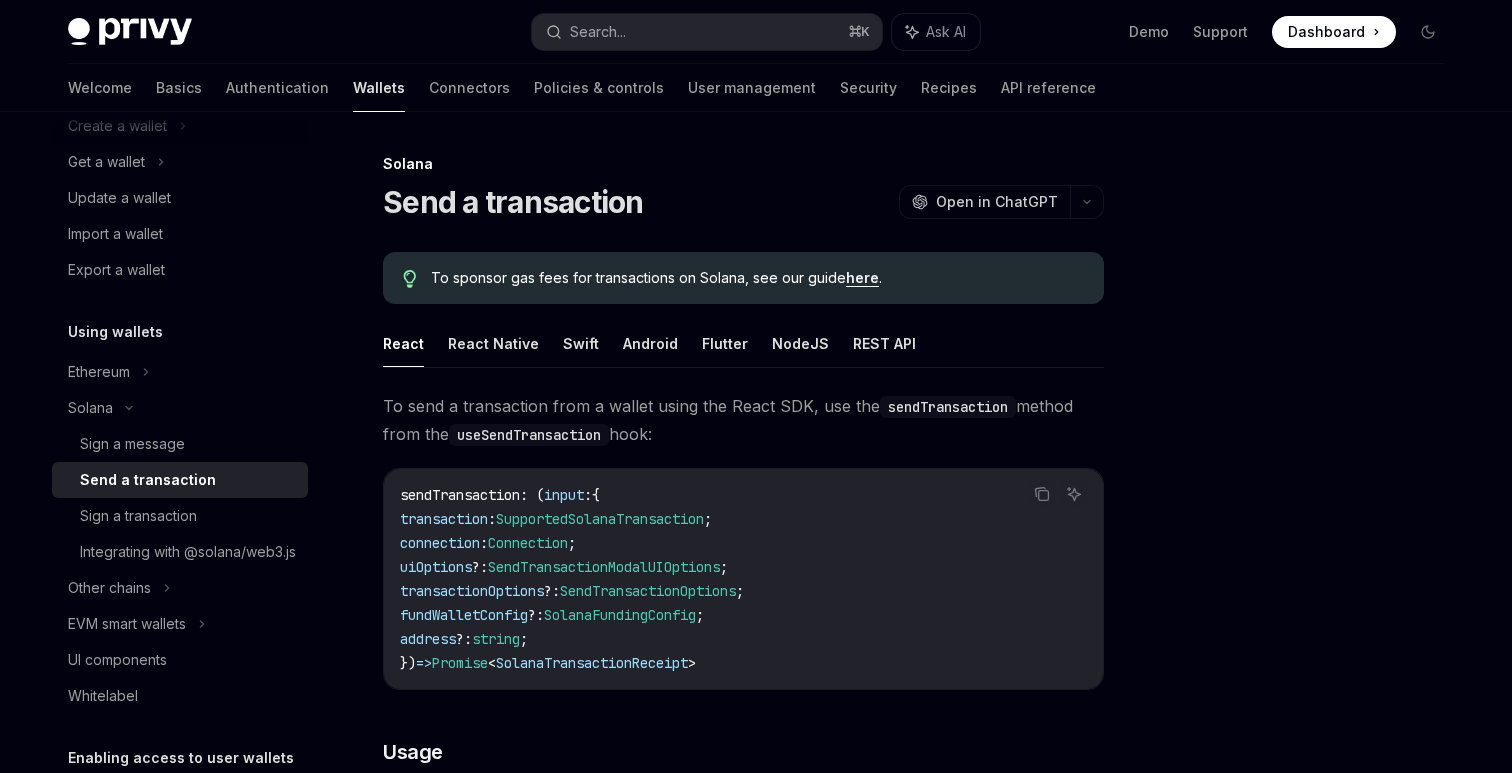 click on "Send a transaction" at bounding box center [513, 202] 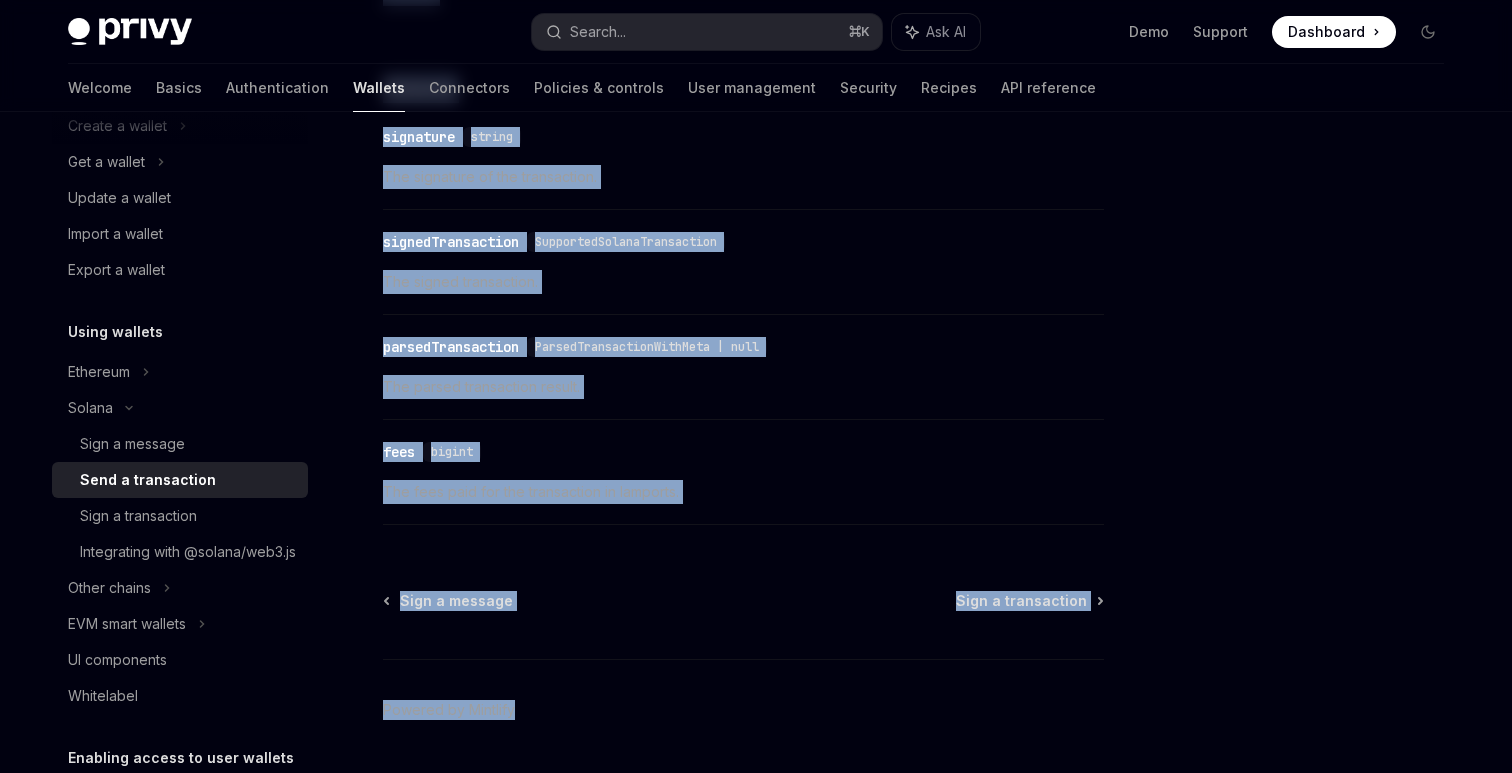 scroll, scrollTop: 2581, scrollLeft: 0, axis: vertical 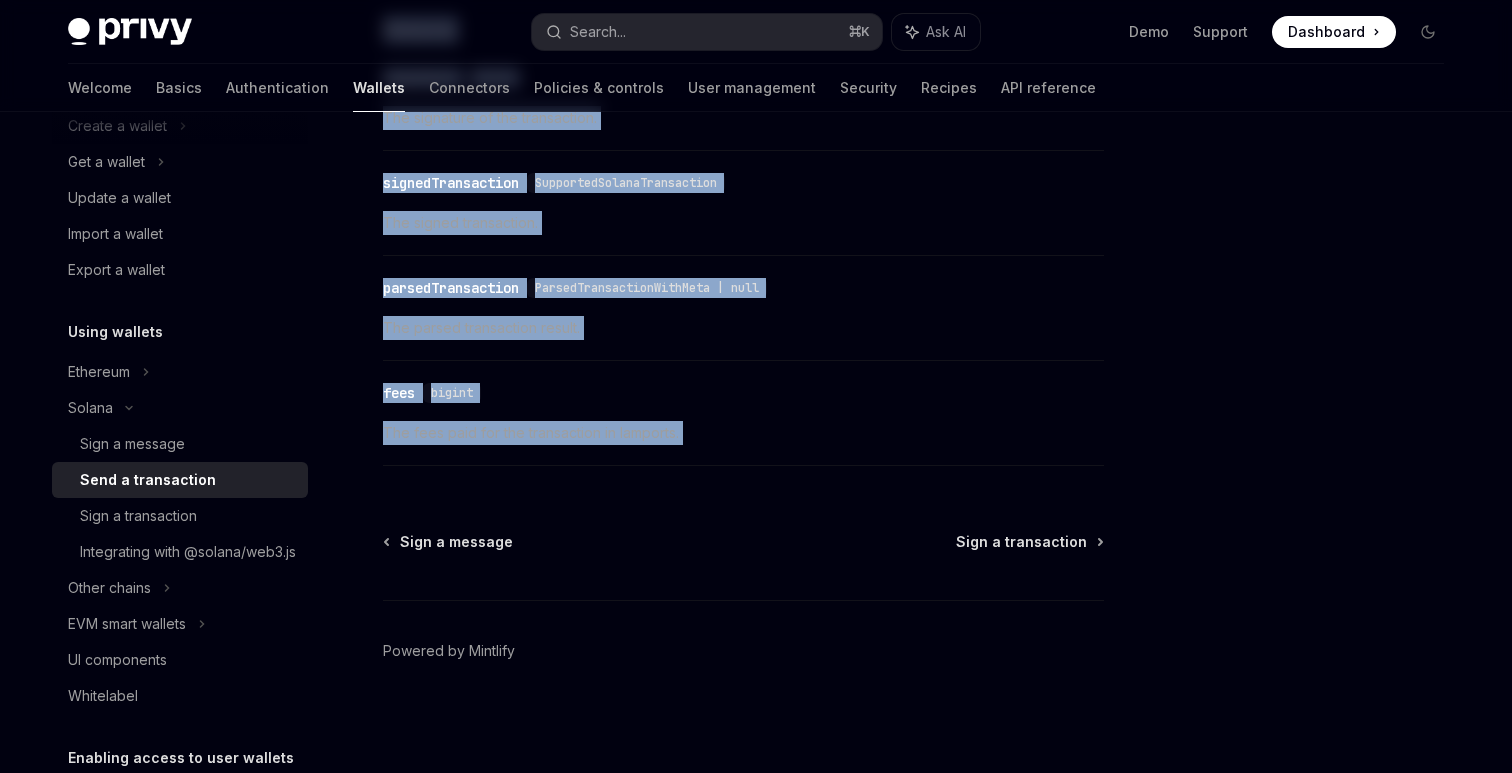 drag, startPoint x: 418, startPoint y: 190, endPoint x: 698, endPoint y: 428, distance: 367.48334 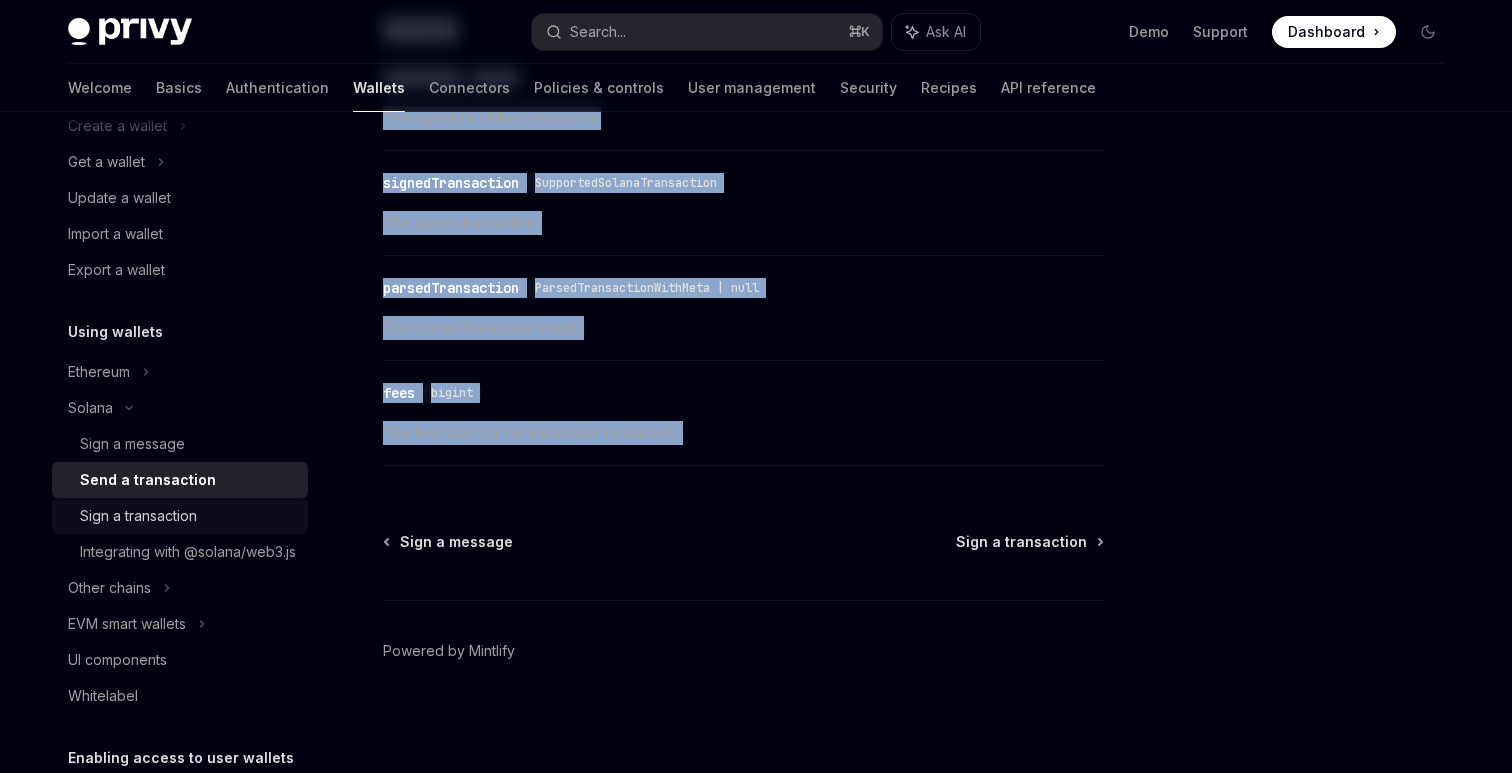click on "Sign a transaction" at bounding box center [180, 516] 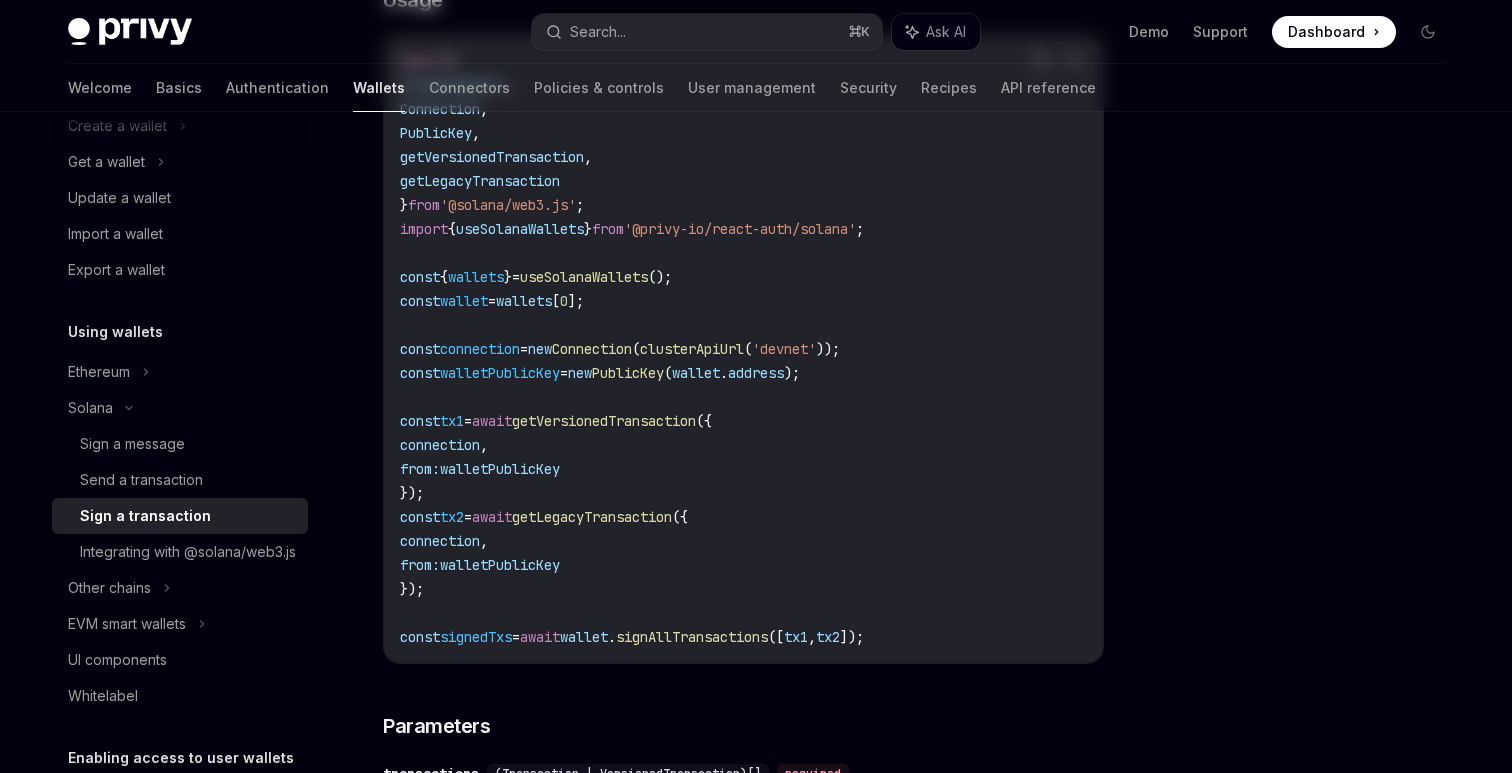 scroll, scrollTop: 0, scrollLeft: 0, axis: both 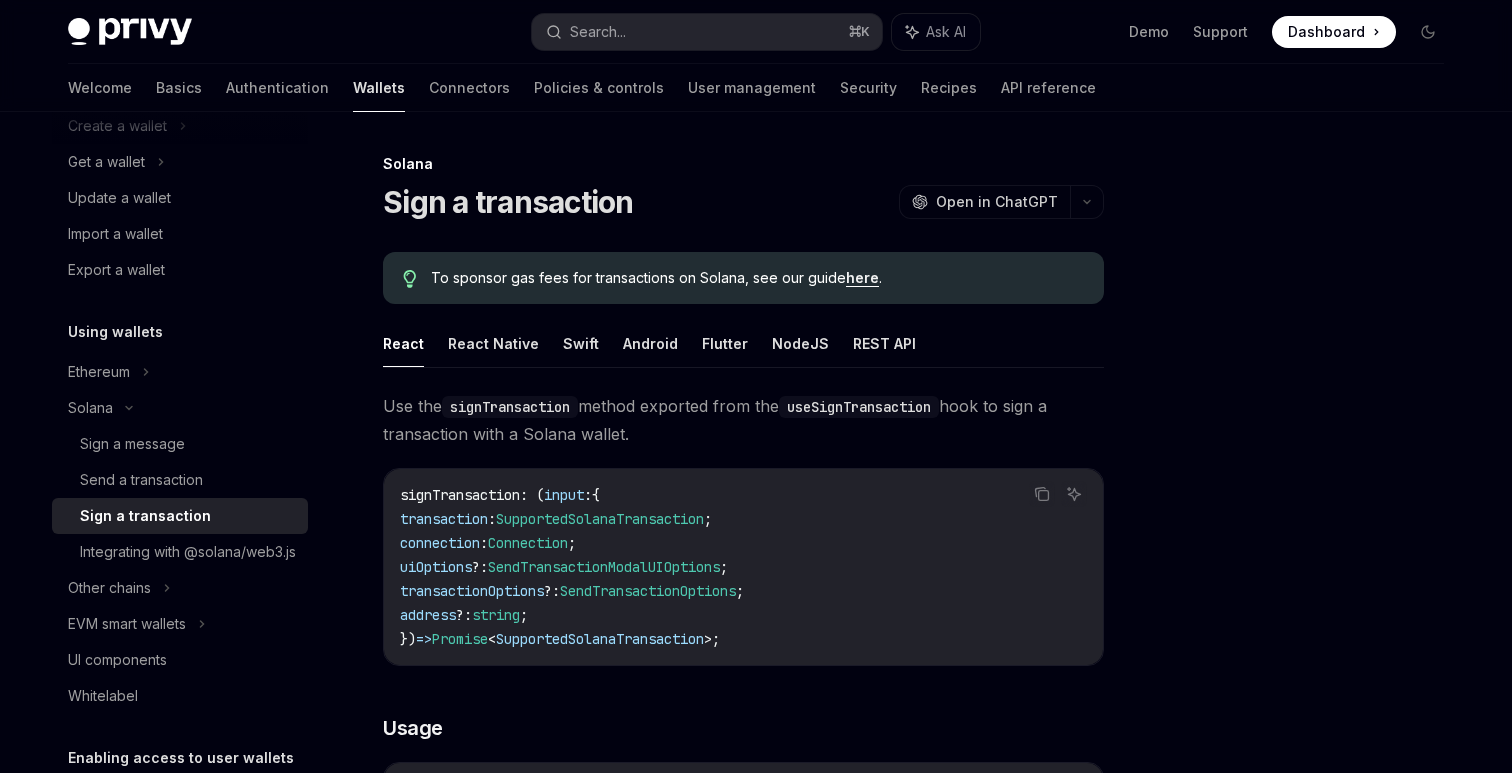 click on "Sign a transaction" at bounding box center (508, 202) 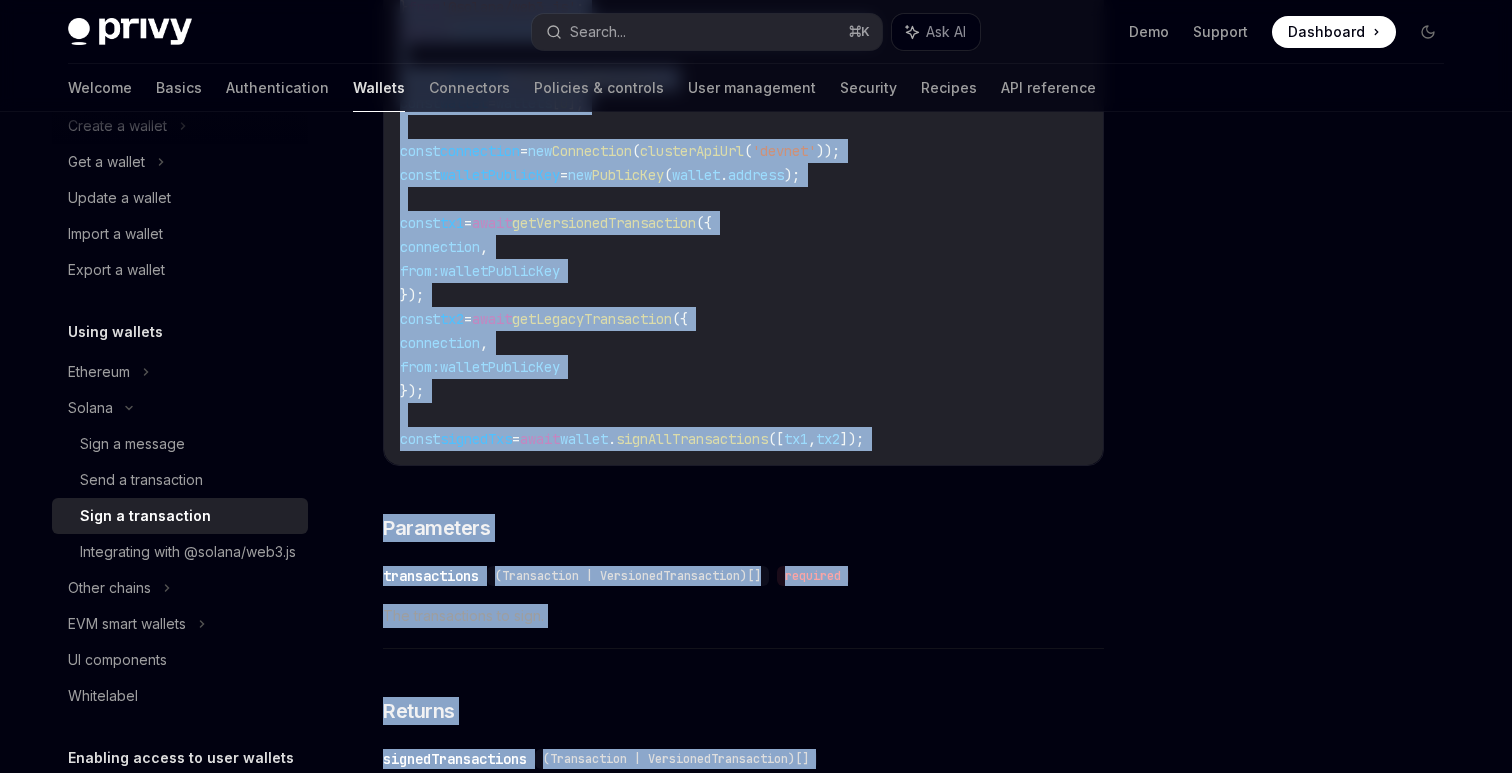 scroll, scrollTop: 3145, scrollLeft: 0, axis: vertical 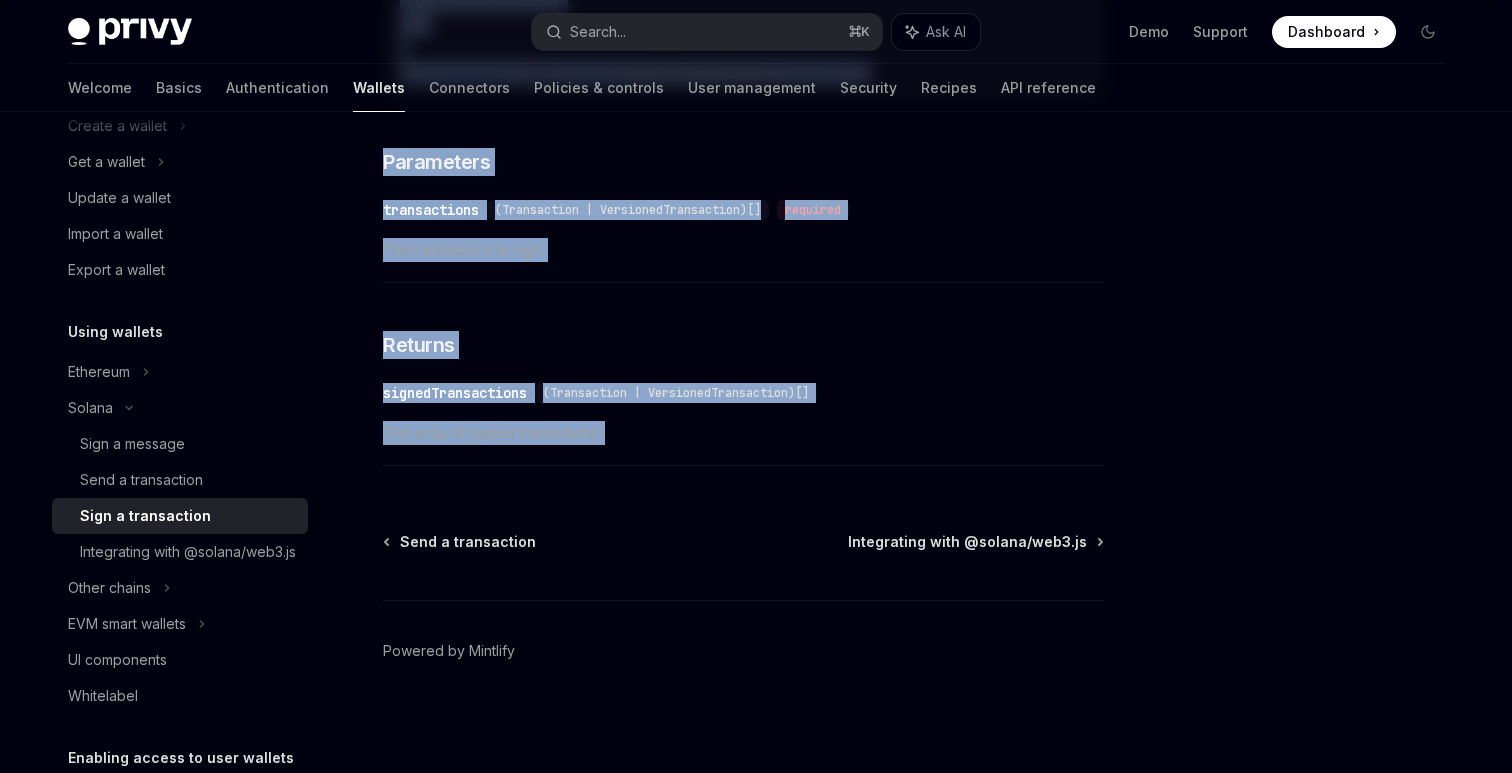 drag, startPoint x: 413, startPoint y: 207, endPoint x: 636, endPoint y: 433, distance: 317.49802 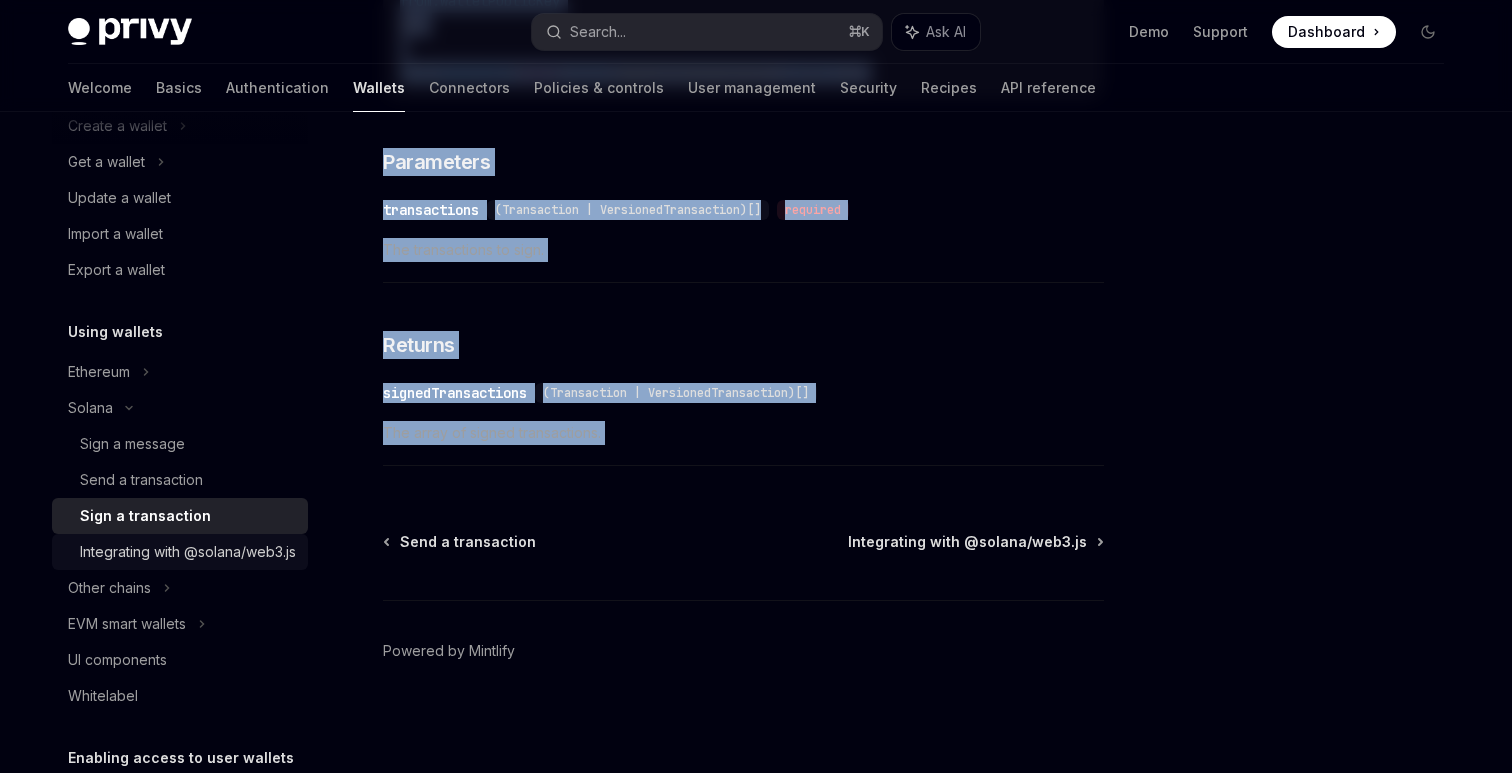 click on "Integrating with @solana/web3.js" at bounding box center (188, 552) 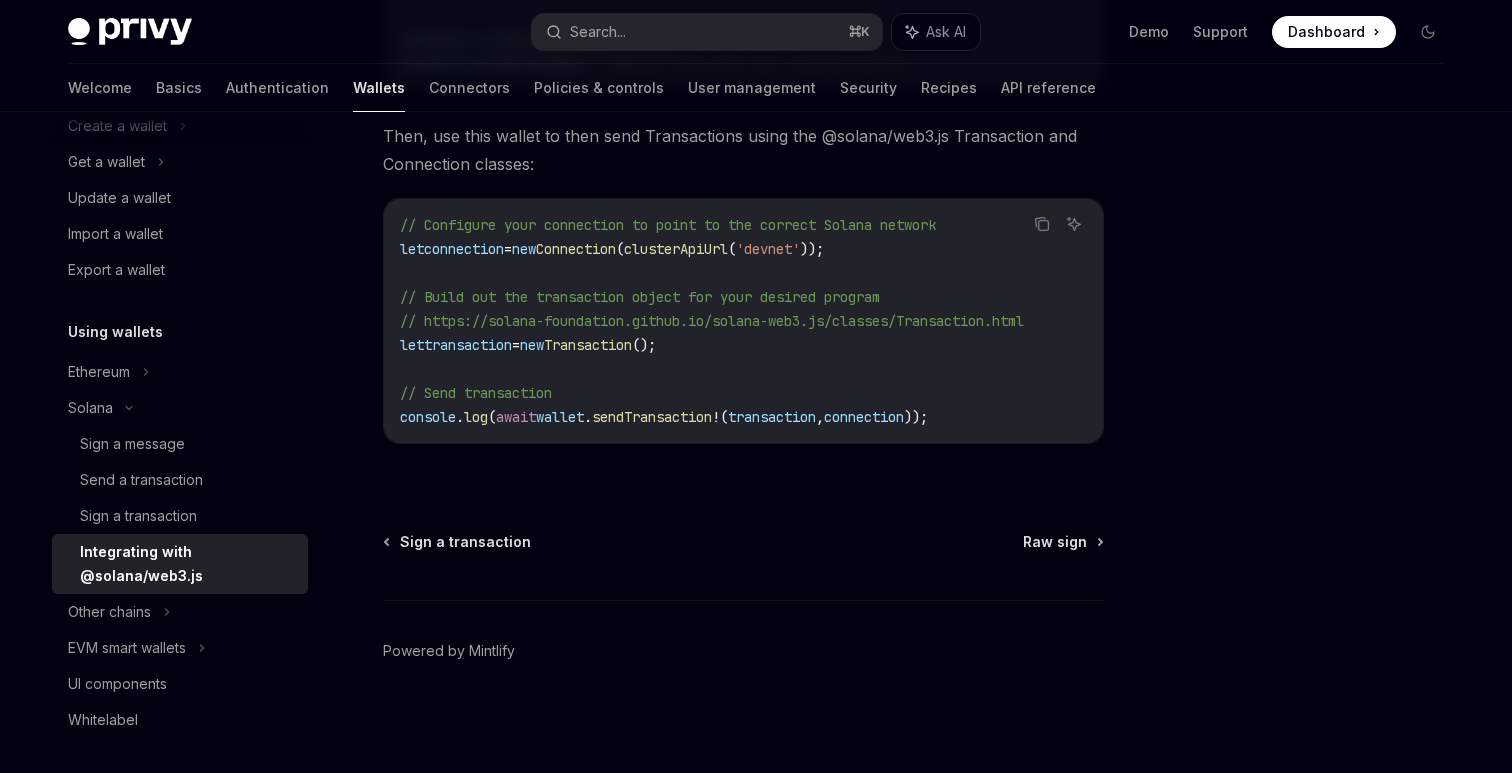 scroll, scrollTop: 0, scrollLeft: 0, axis: both 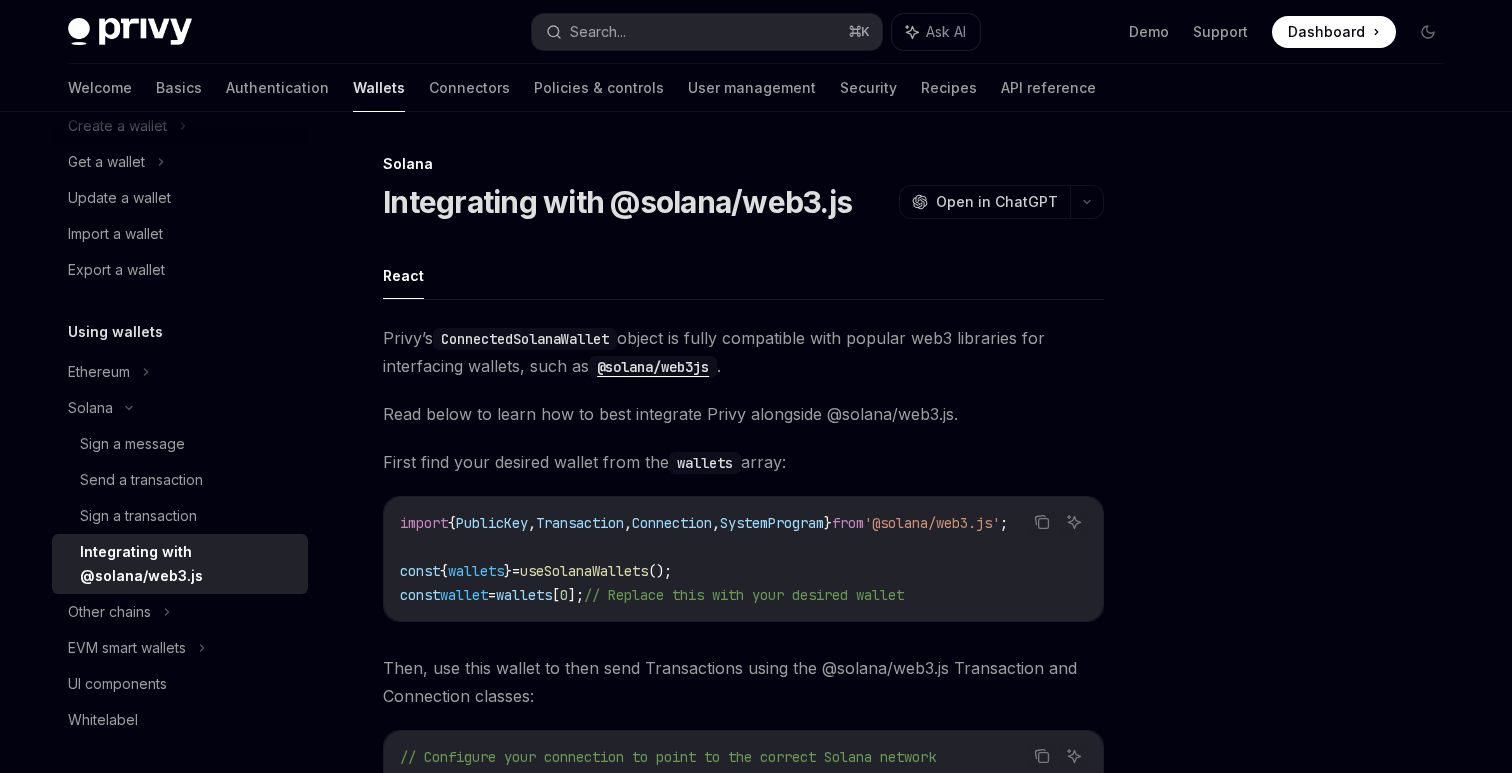 click on "Solana" at bounding box center [743, 164] 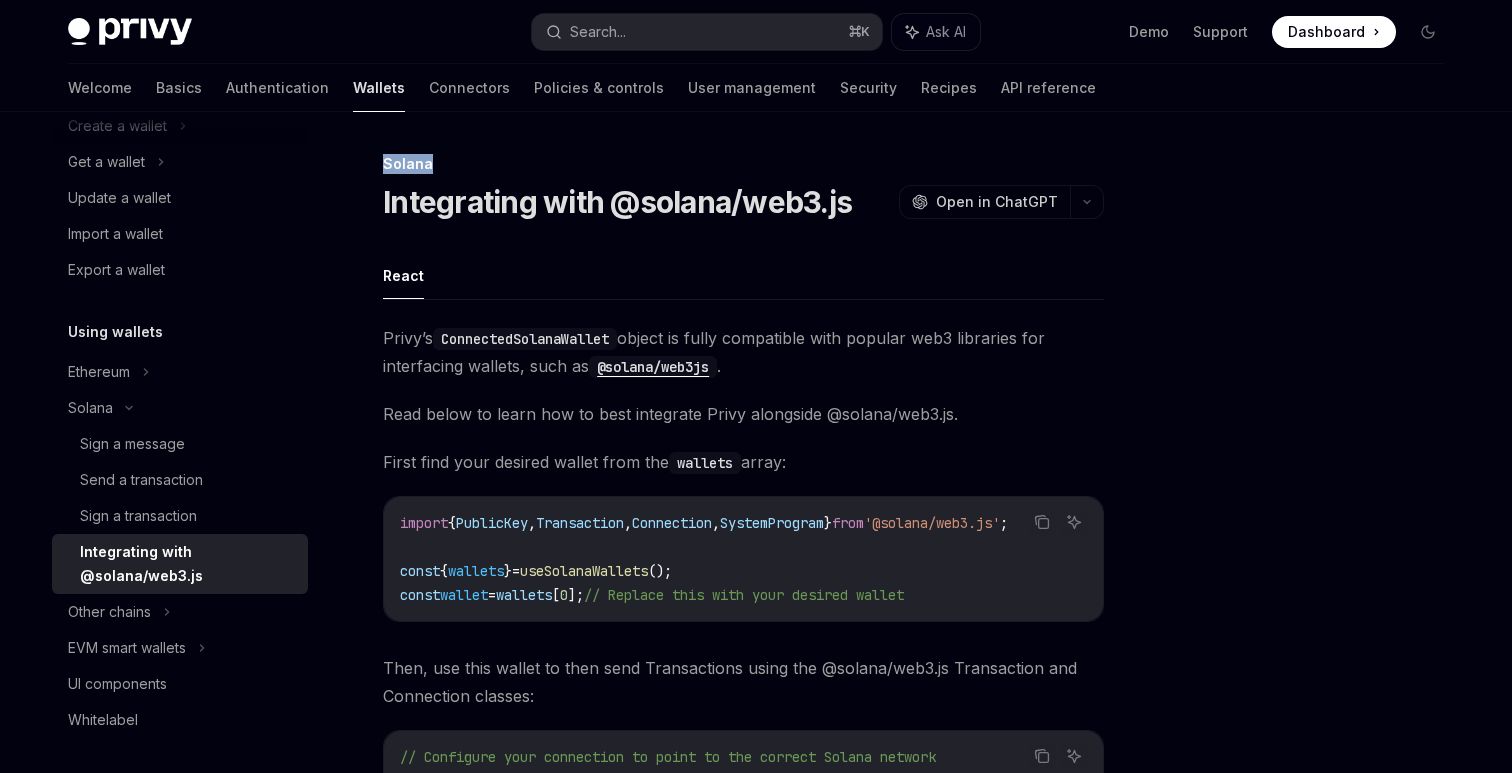 click on "Solana" at bounding box center (743, 164) 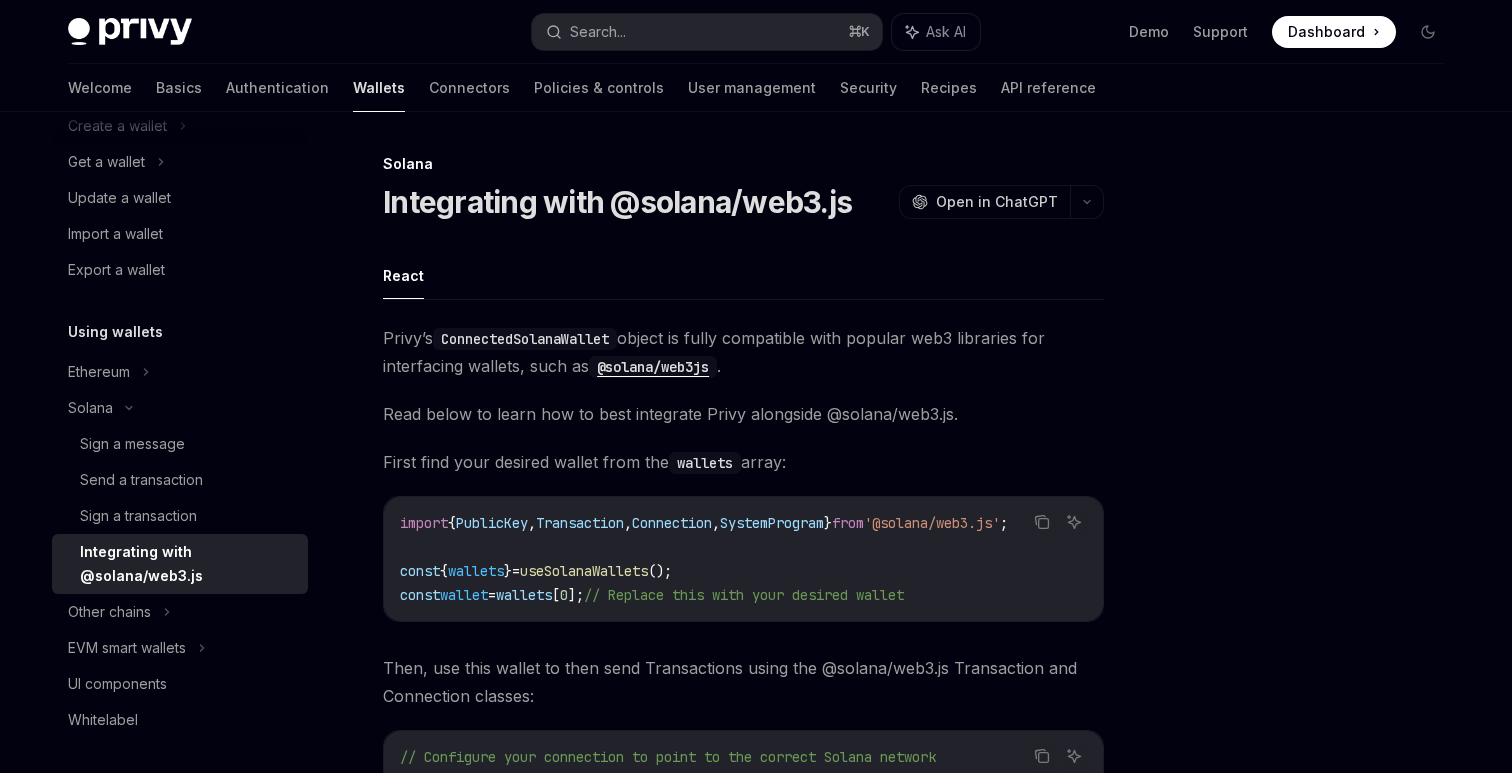 click on "Integrating with @solana/web3.js" at bounding box center [617, 202] 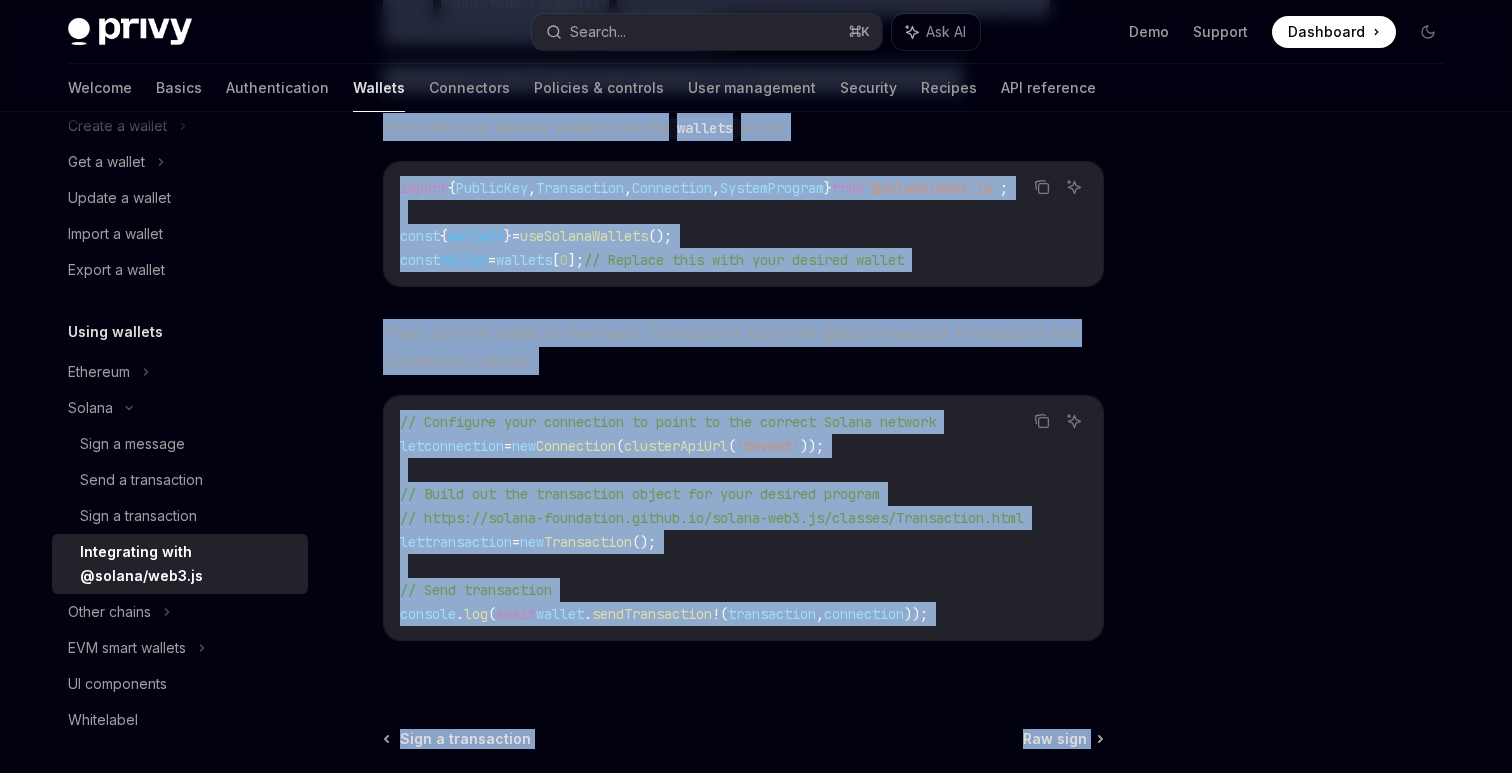 scroll, scrollTop: 540, scrollLeft: 0, axis: vertical 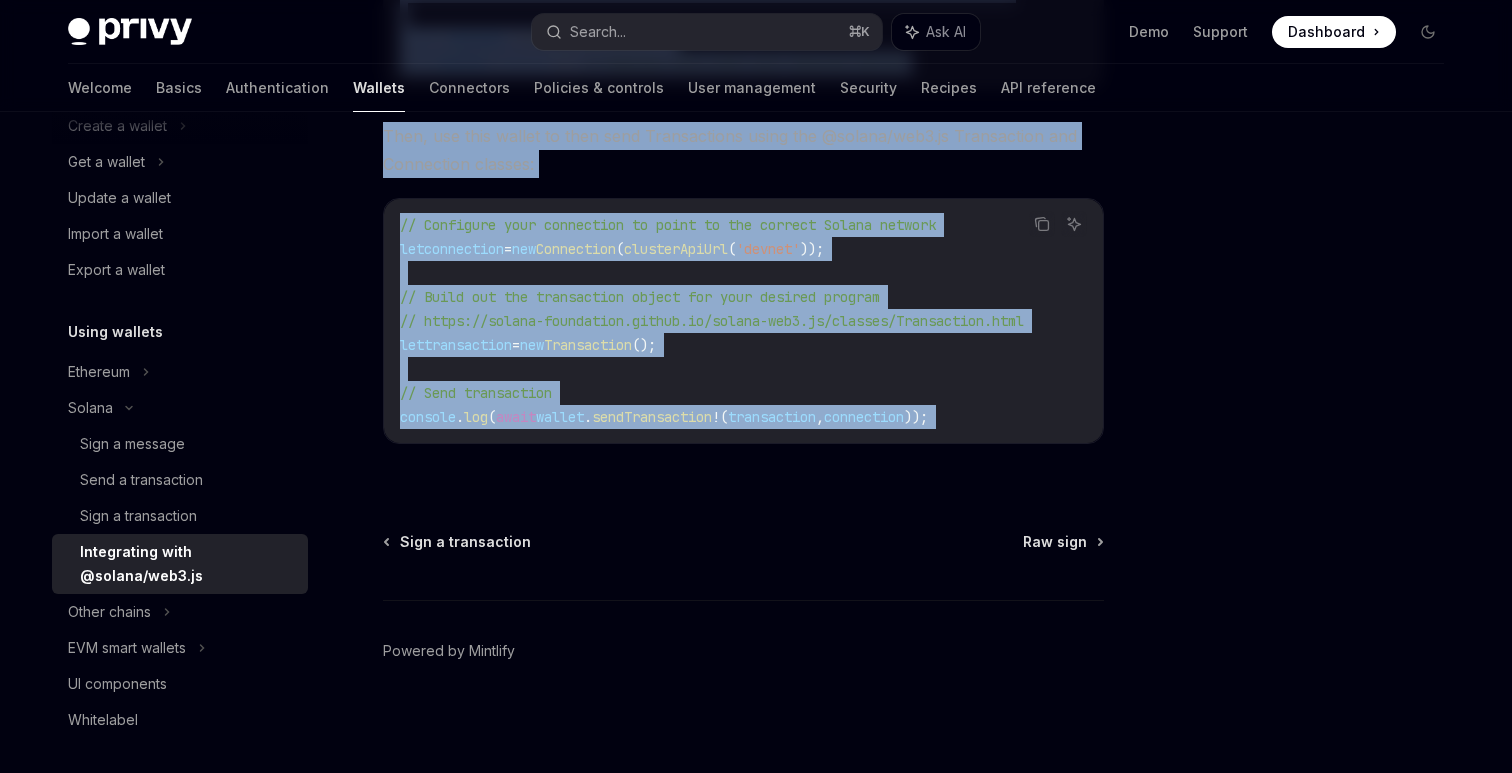 drag, startPoint x: 393, startPoint y: 195, endPoint x: 968, endPoint y: 411, distance: 614.23206 